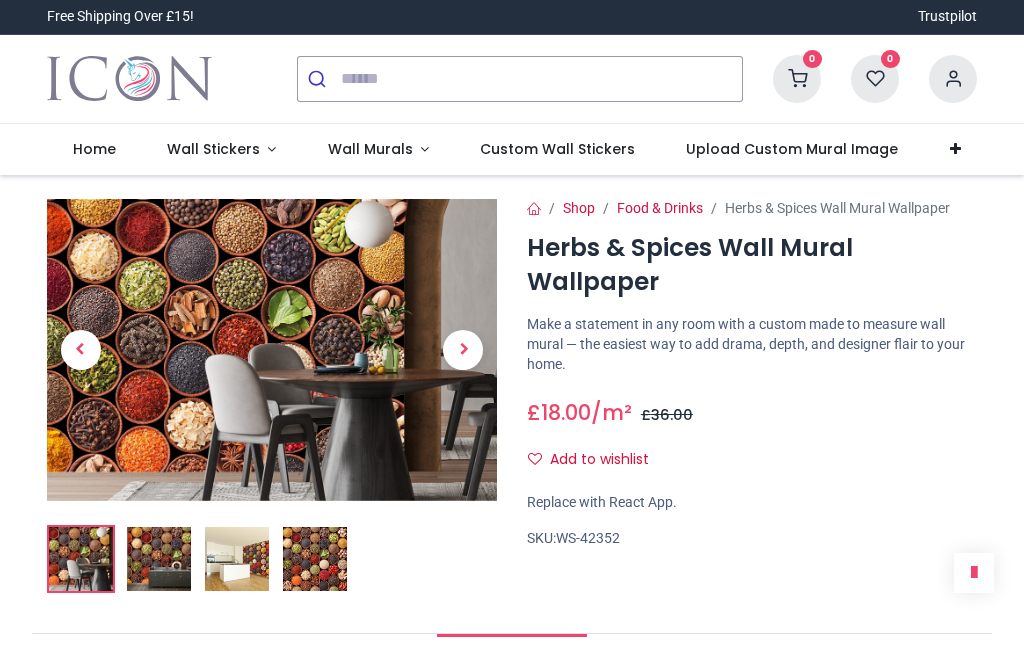 scroll, scrollTop: 0, scrollLeft: 0, axis: both 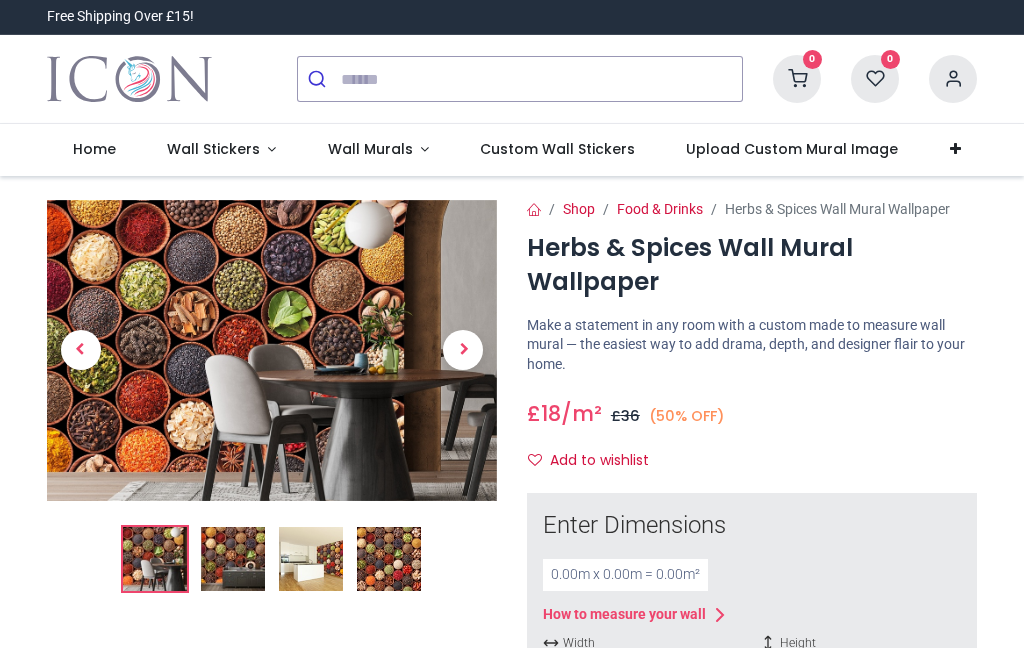 click on "Wall Murals" at bounding box center (372, 149) 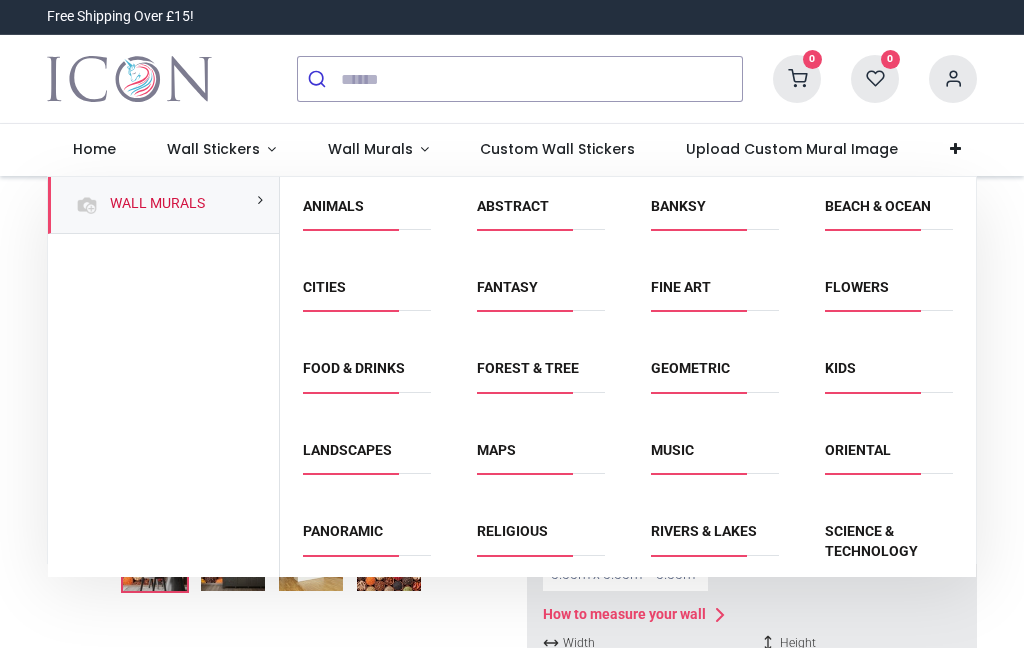 click on "Banksy" at bounding box center (678, 206) 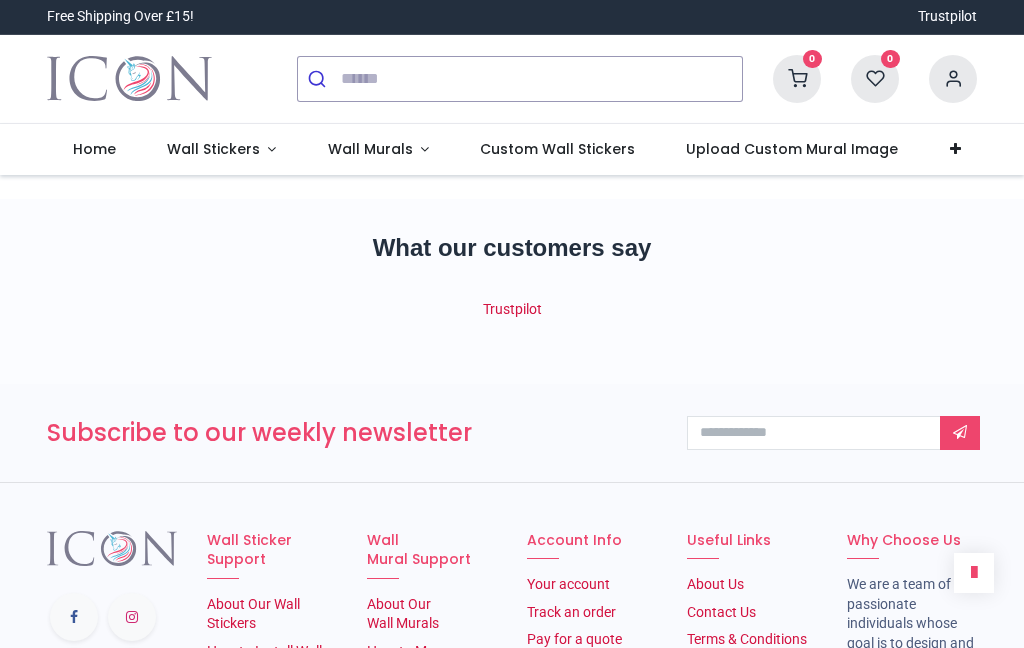 scroll, scrollTop: 0, scrollLeft: 0, axis: both 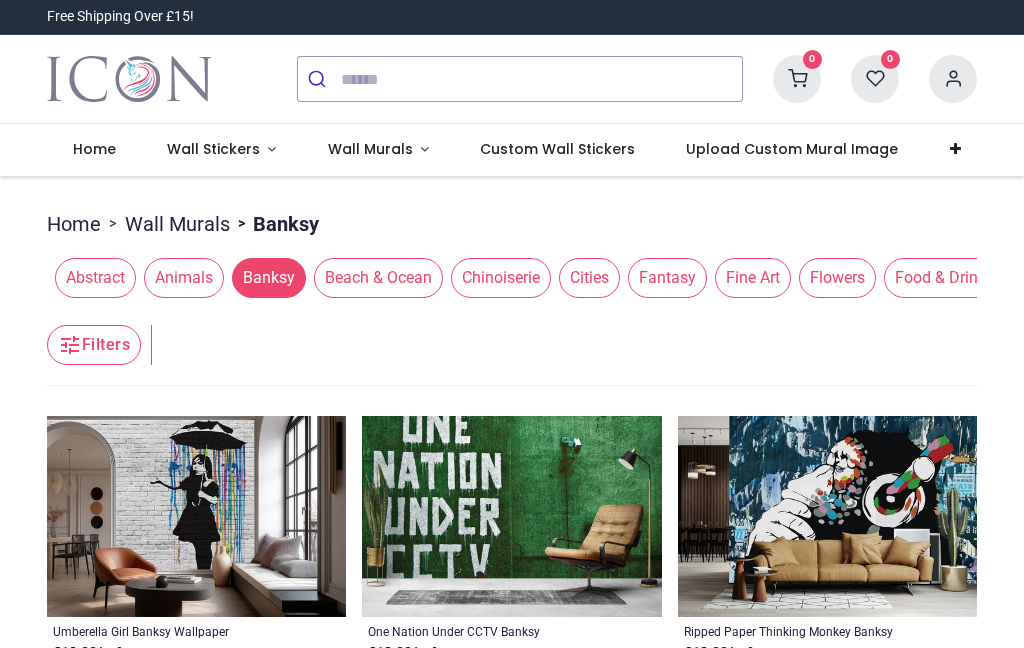 click on "Cities" at bounding box center [589, 278] 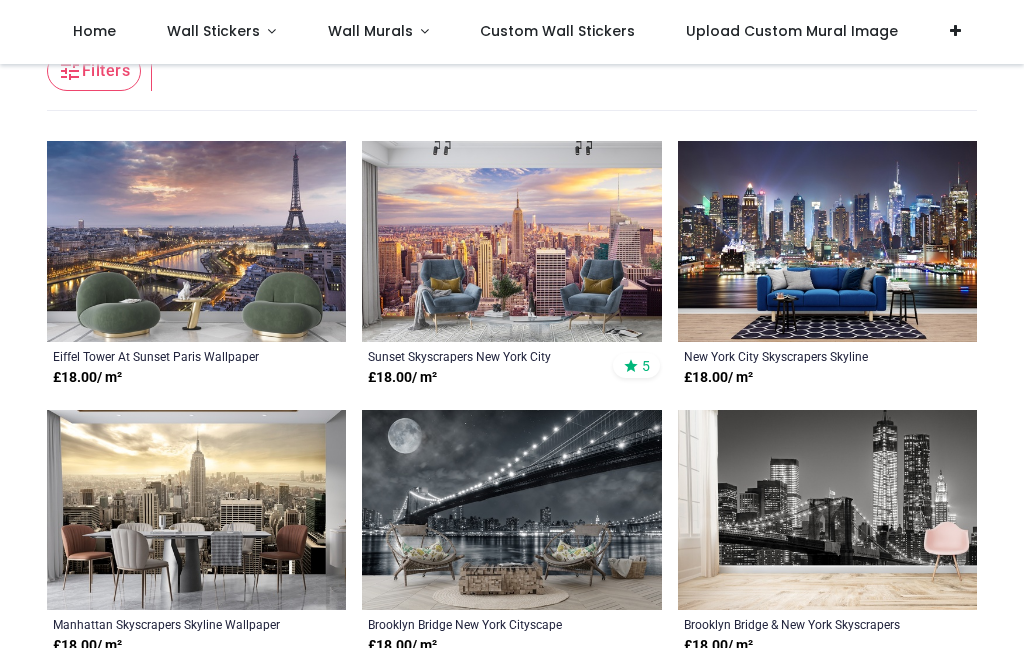 scroll, scrollTop: 160, scrollLeft: 0, axis: vertical 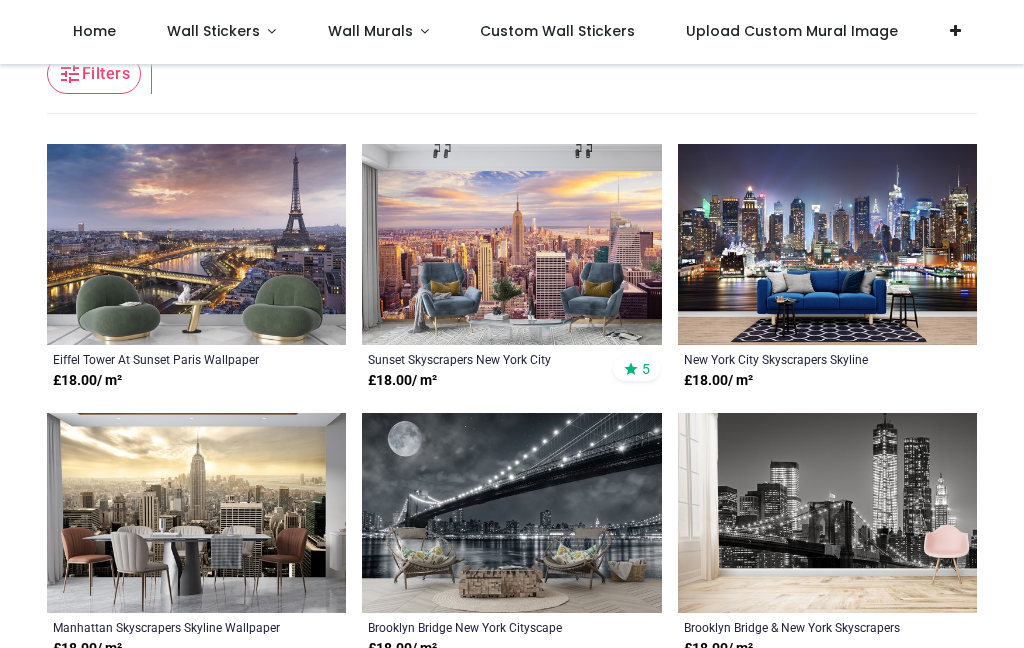 click at bounding box center [511, 244] 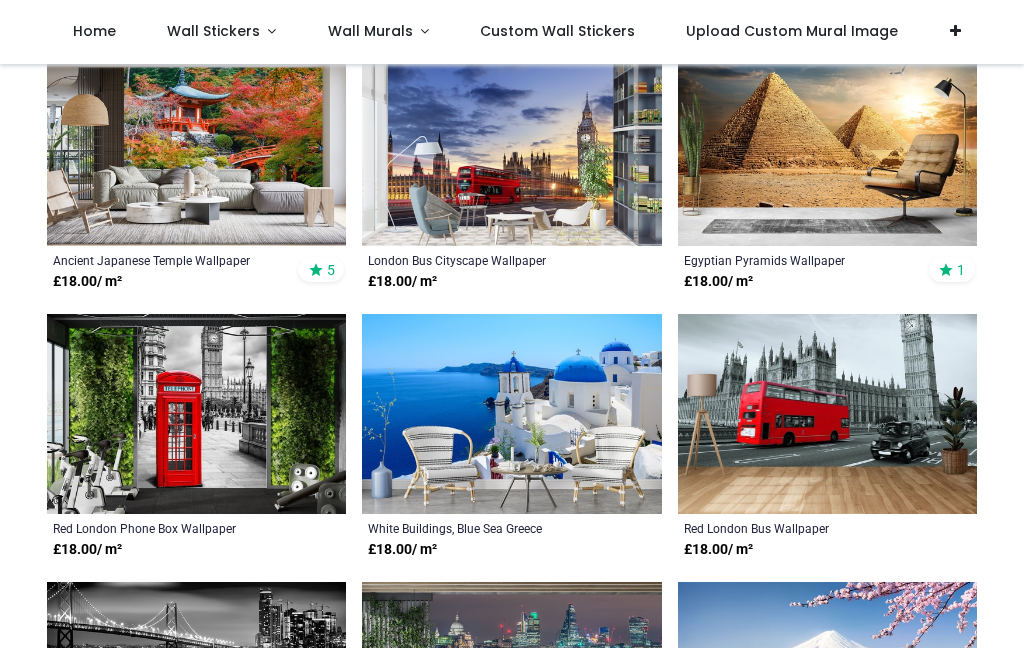 scroll, scrollTop: 797, scrollLeft: 0, axis: vertical 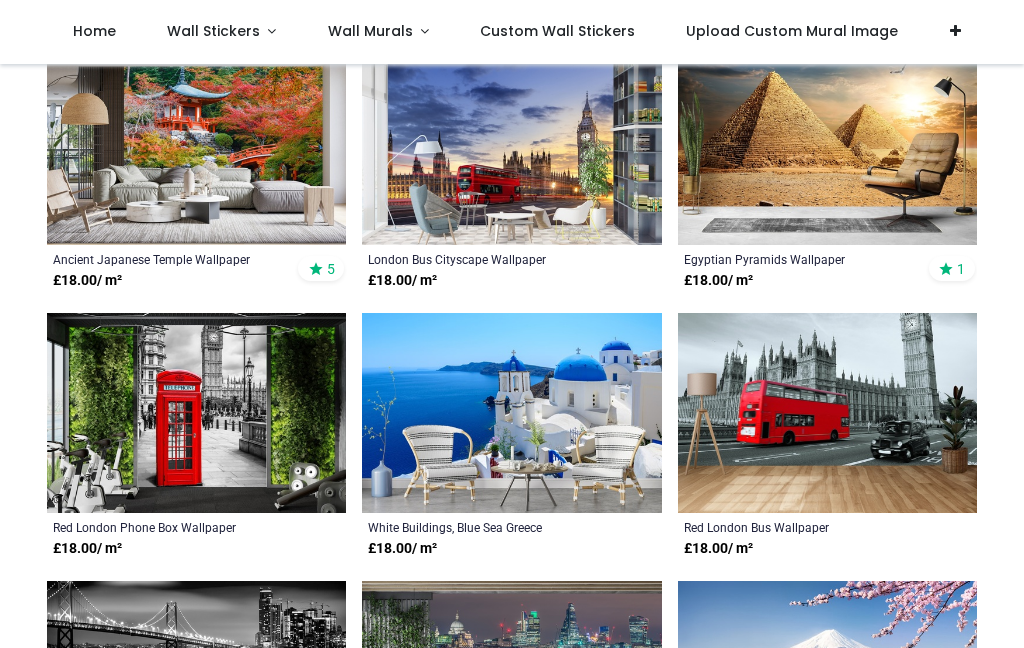 click at bounding box center [511, 144] 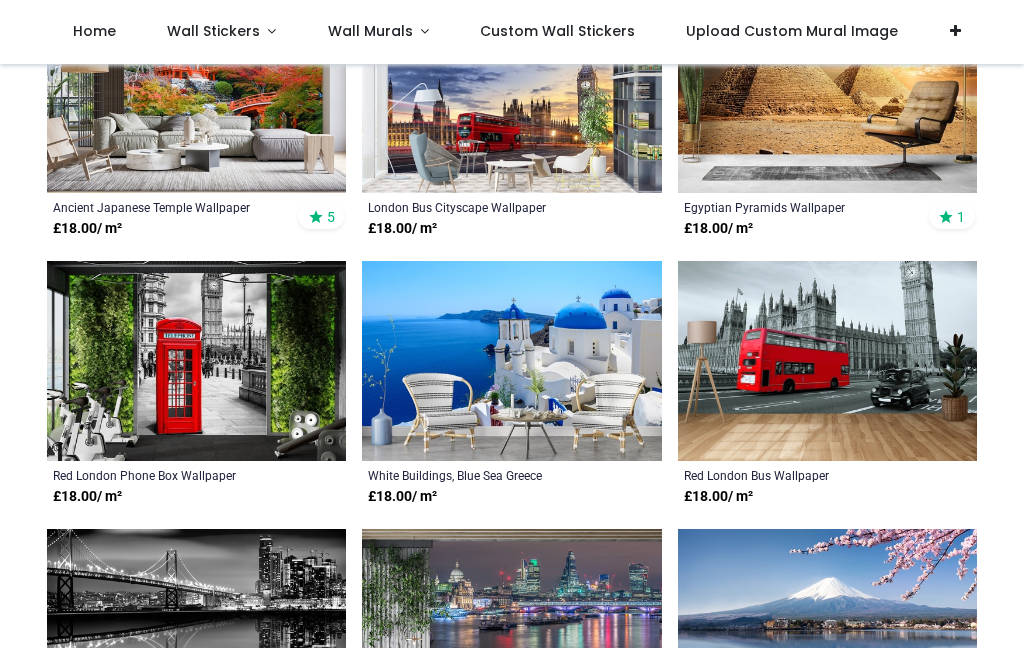 scroll, scrollTop: 850, scrollLeft: 0, axis: vertical 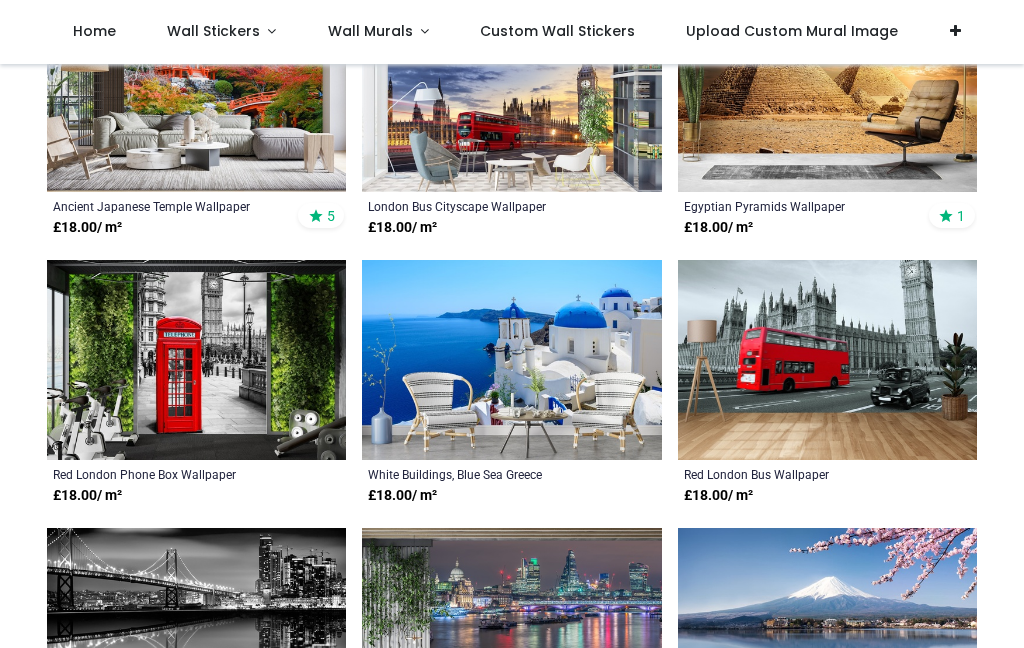 click at bounding box center (196, 360) 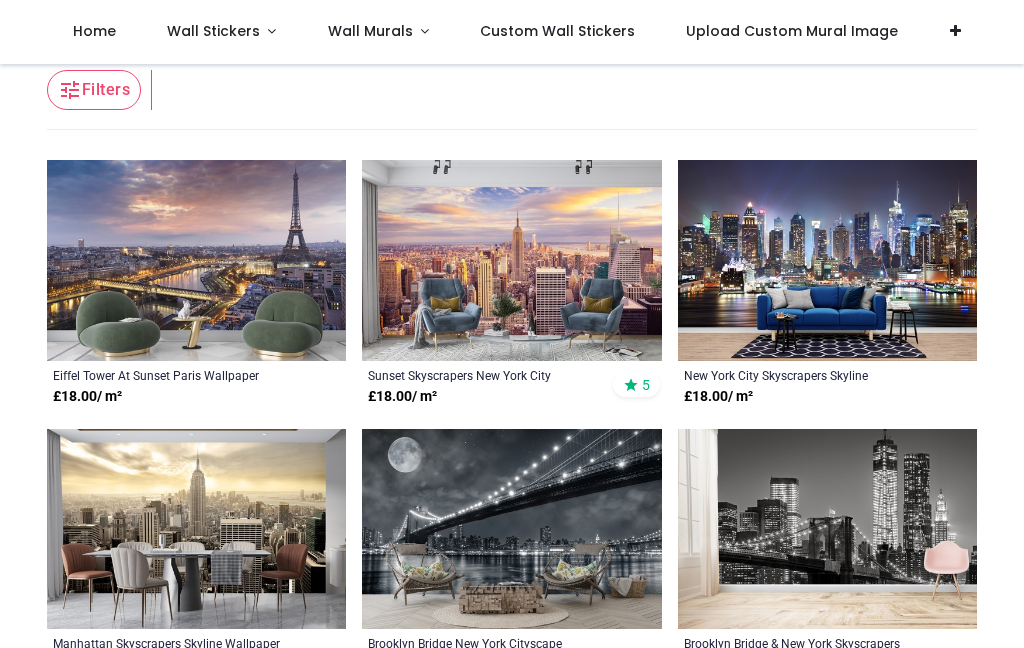 scroll, scrollTop: 138, scrollLeft: 0, axis: vertical 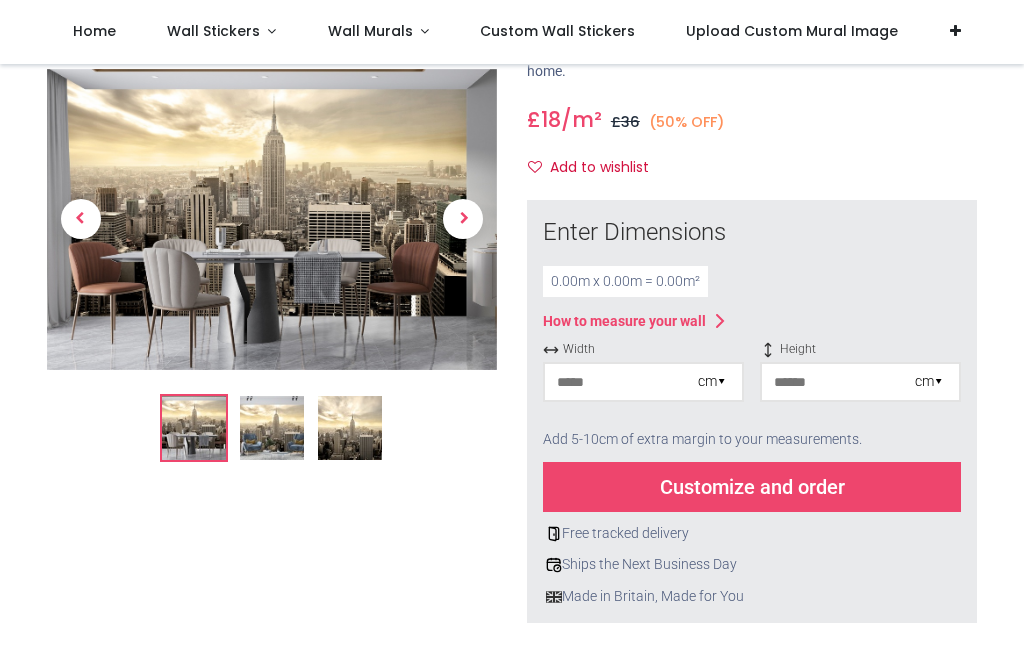 click at bounding box center [621, 382] 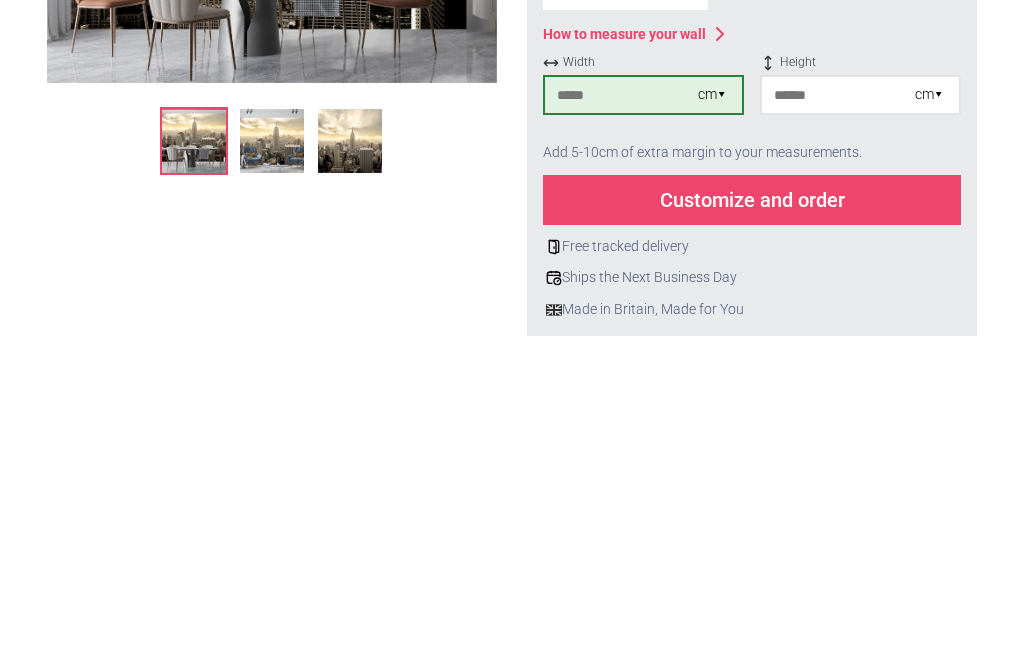 type on "***" 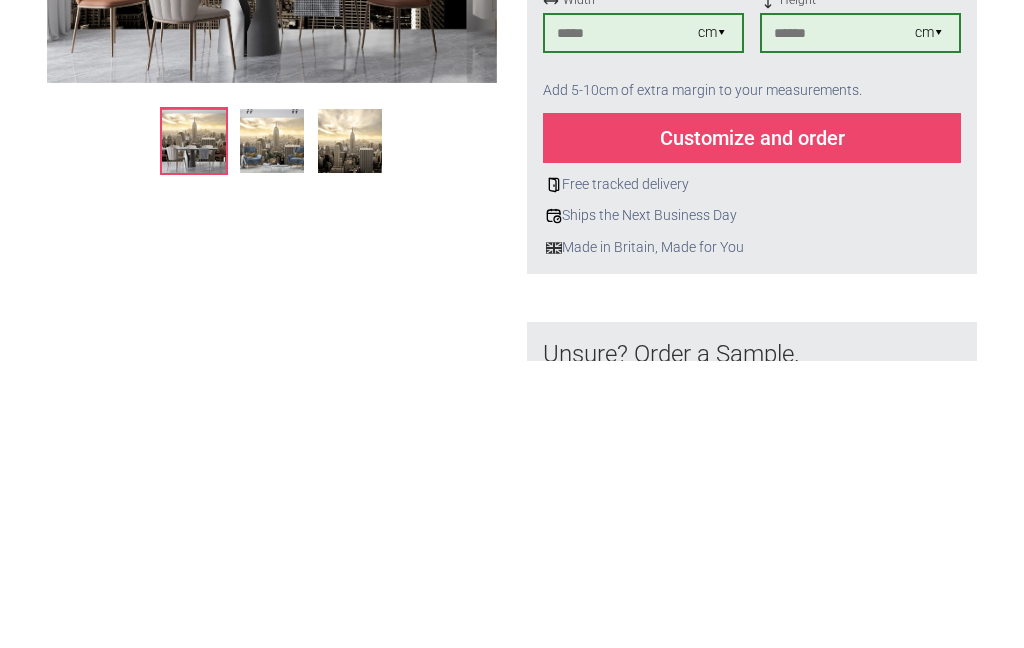 scroll, scrollTop: 276, scrollLeft: 0, axis: vertical 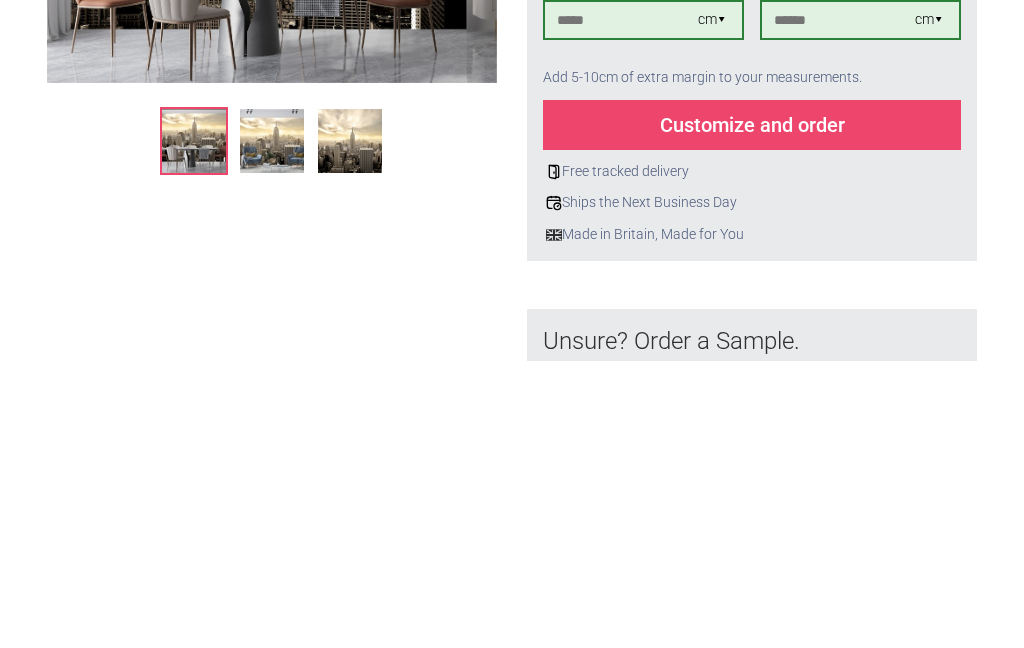 click on "Customize and order" at bounding box center (752, 412) 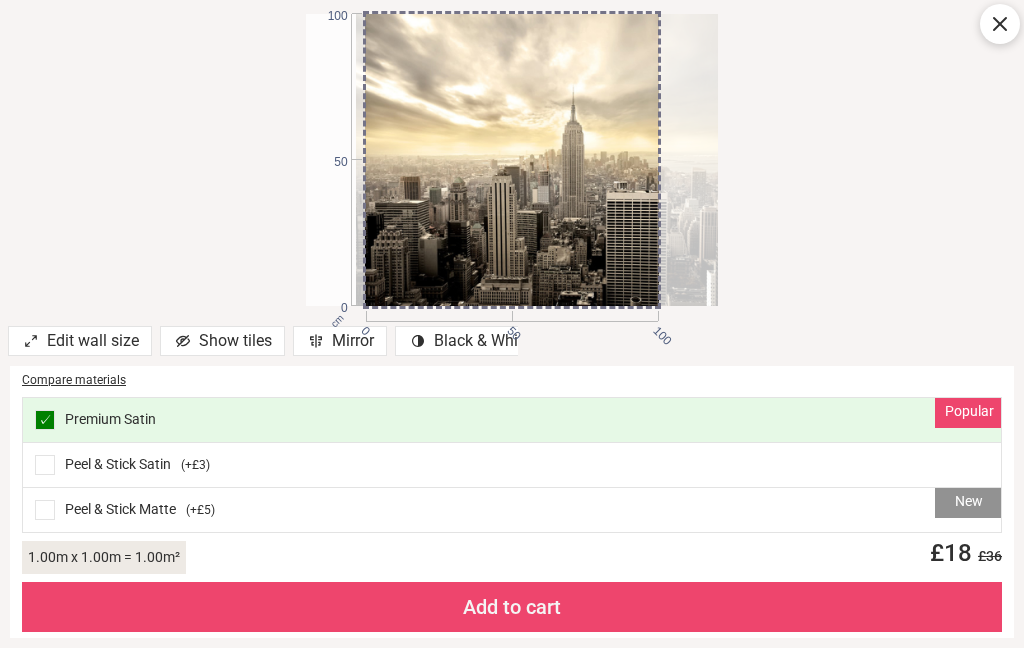 click on "Compare materials Popular ✓ Premium Satin   Peel & Stick Satin   ( +£3 ) New Peel & Stick Matte   ( +£5 ) 1.00 m x   1.00 m =   1.00 m² £ 18 £ 36 Add to cart" at bounding box center (512, 507) 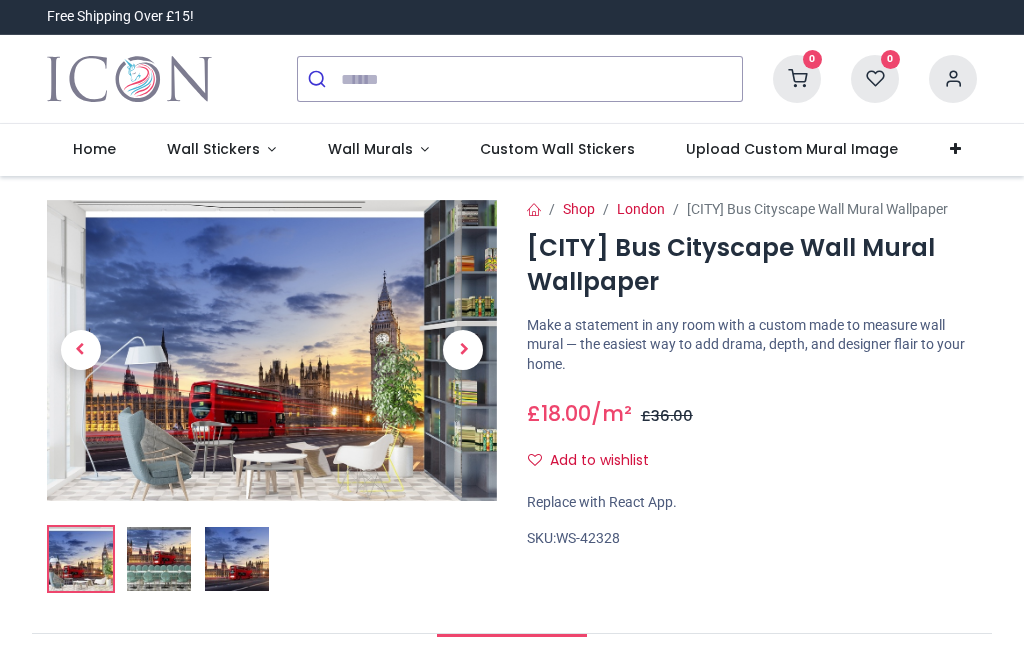 scroll, scrollTop: 0, scrollLeft: 0, axis: both 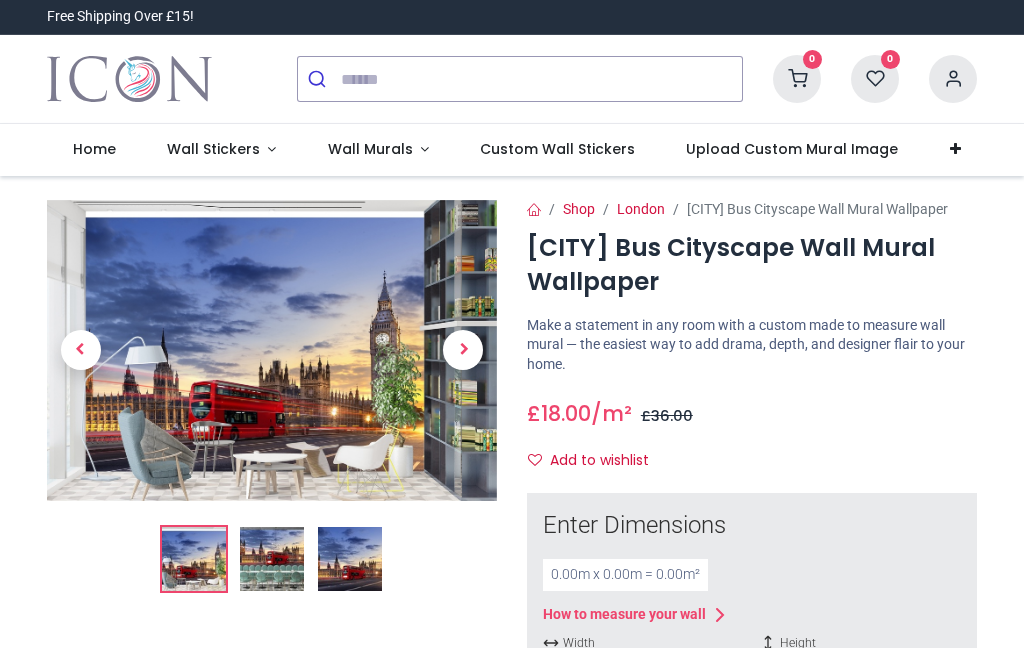 click at bounding box center [272, 767] 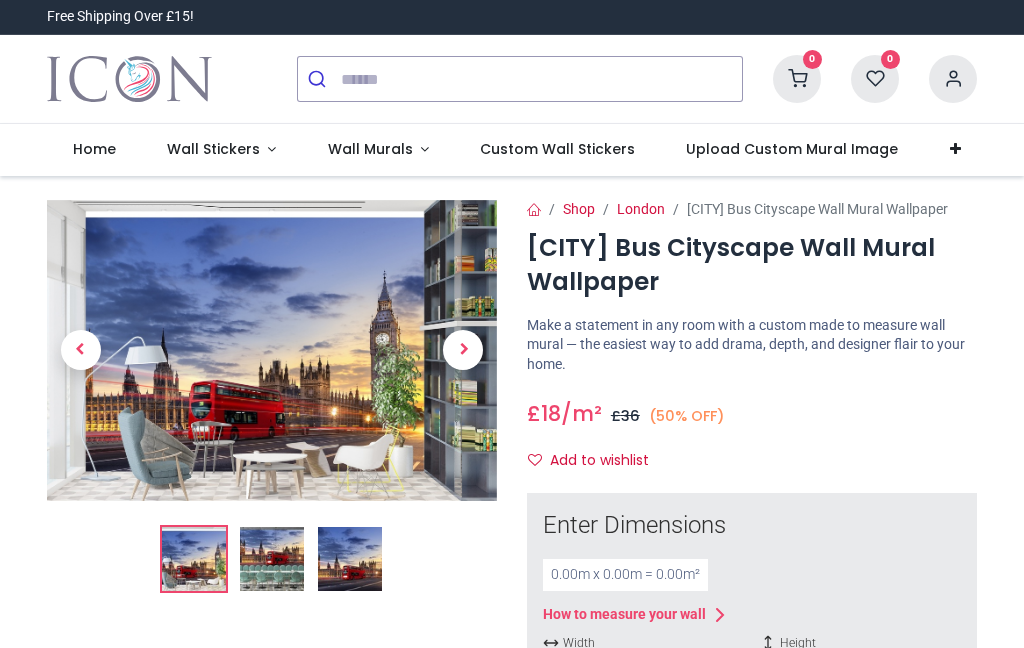 click at bounding box center (350, 559) 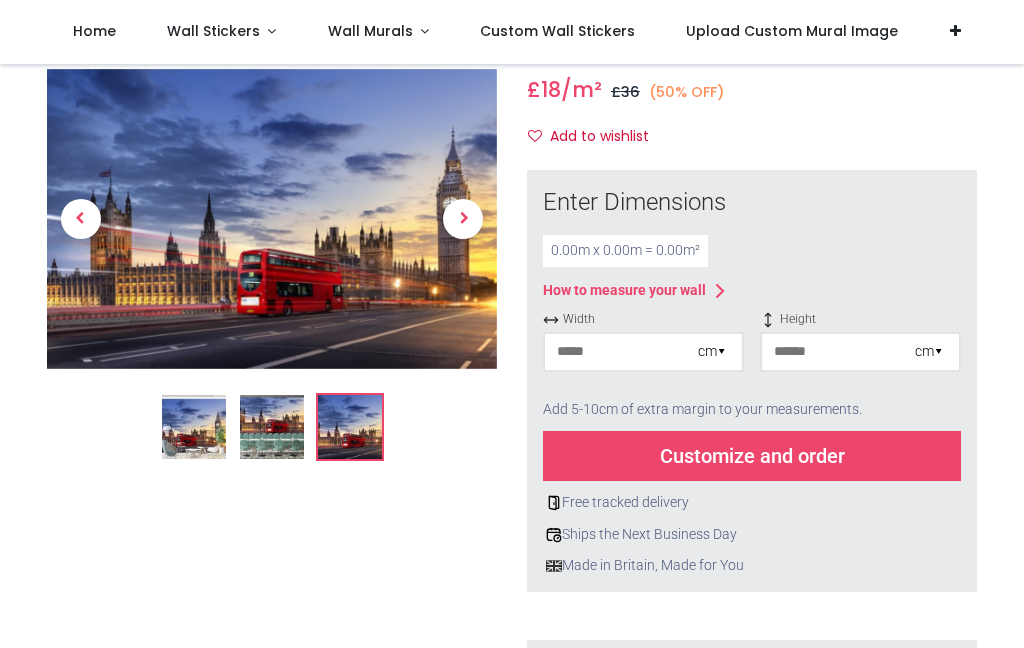 scroll, scrollTop: 211, scrollLeft: 0, axis: vertical 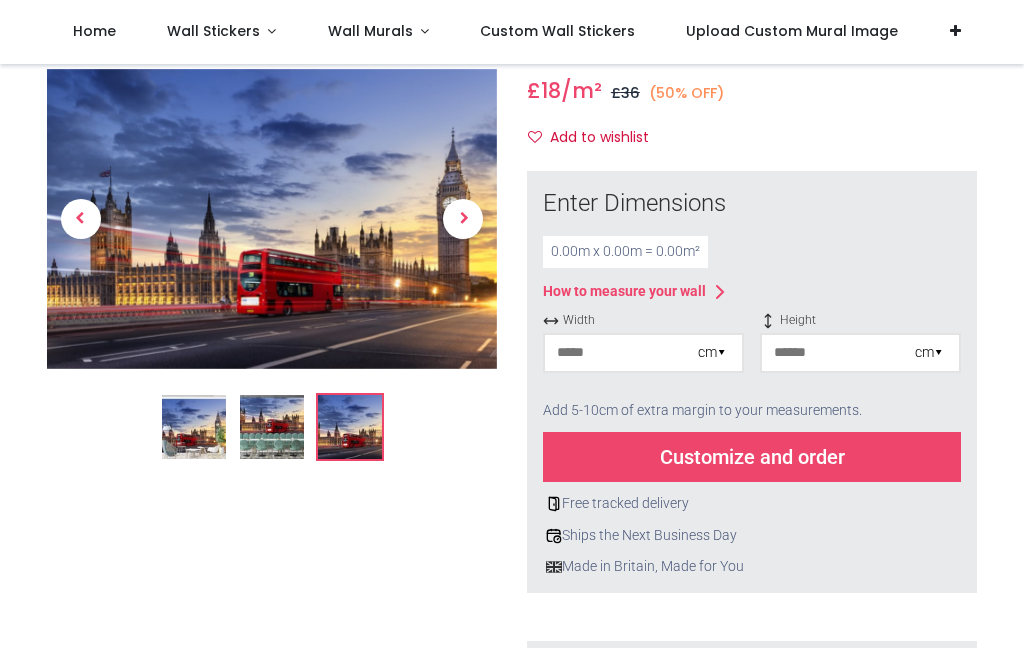 click at bounding box center (621, 353) 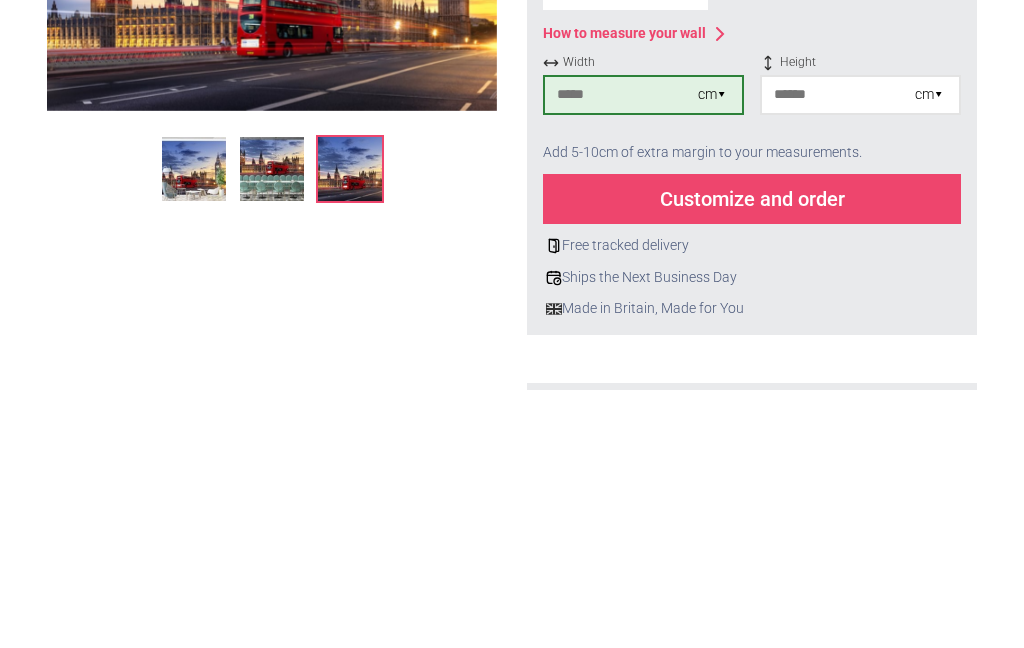 type on "***" 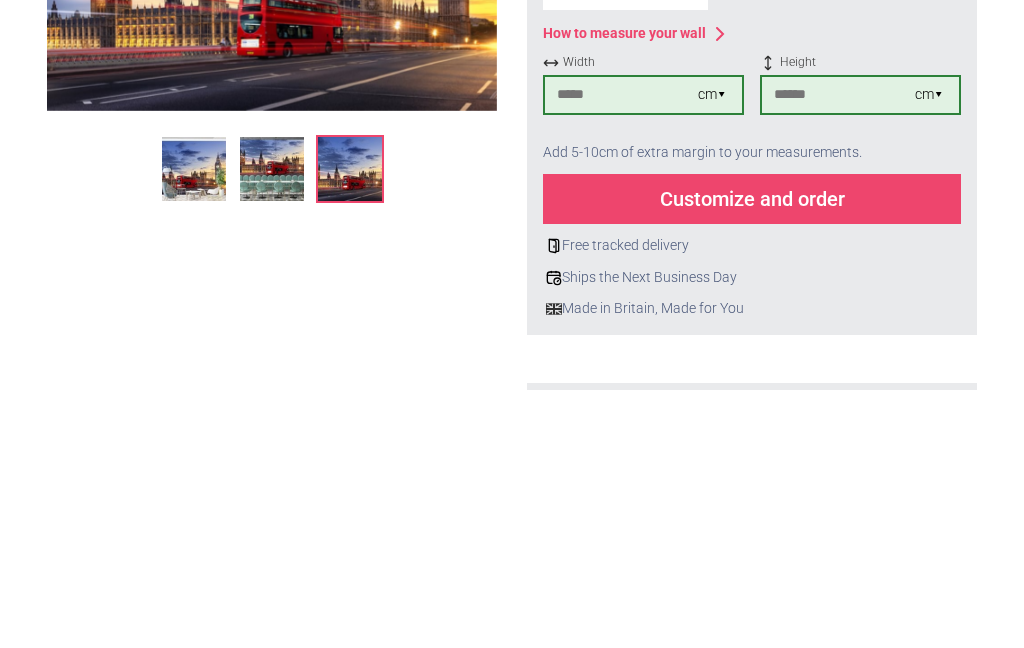 type on "***" 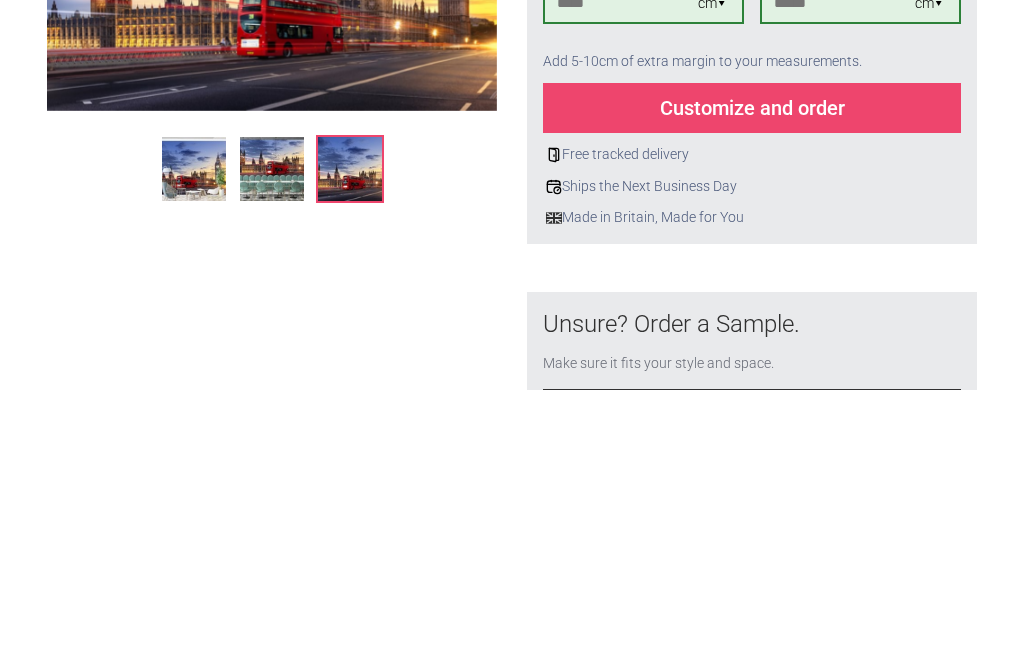 scroll, scrollTop: 305, scrollLeft: 0, axis: vertical 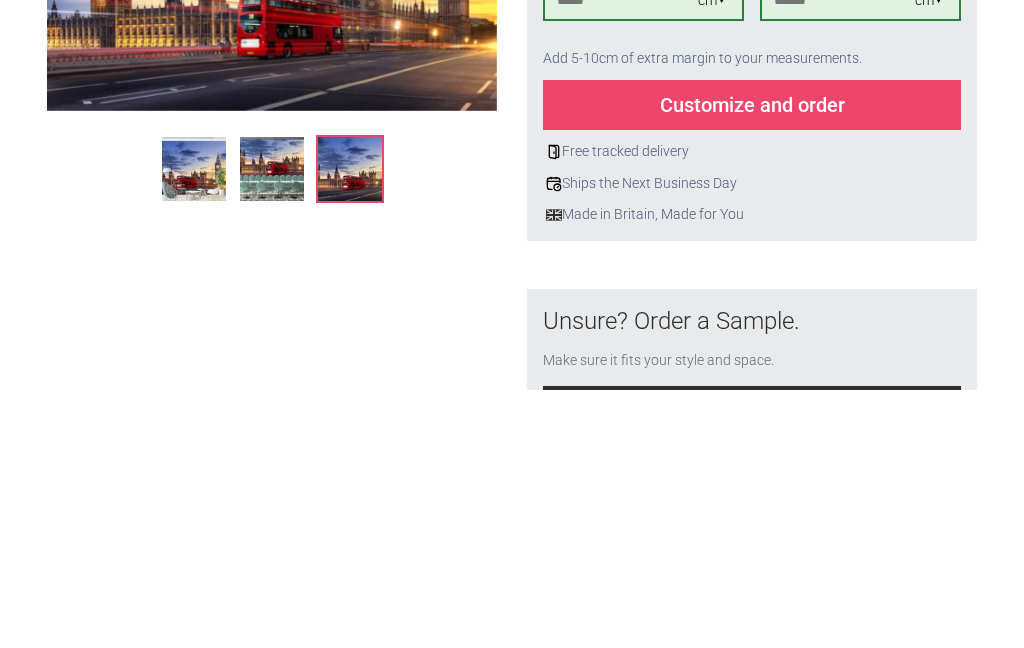 click on "Customize and order" at bounding box center [752, 363] 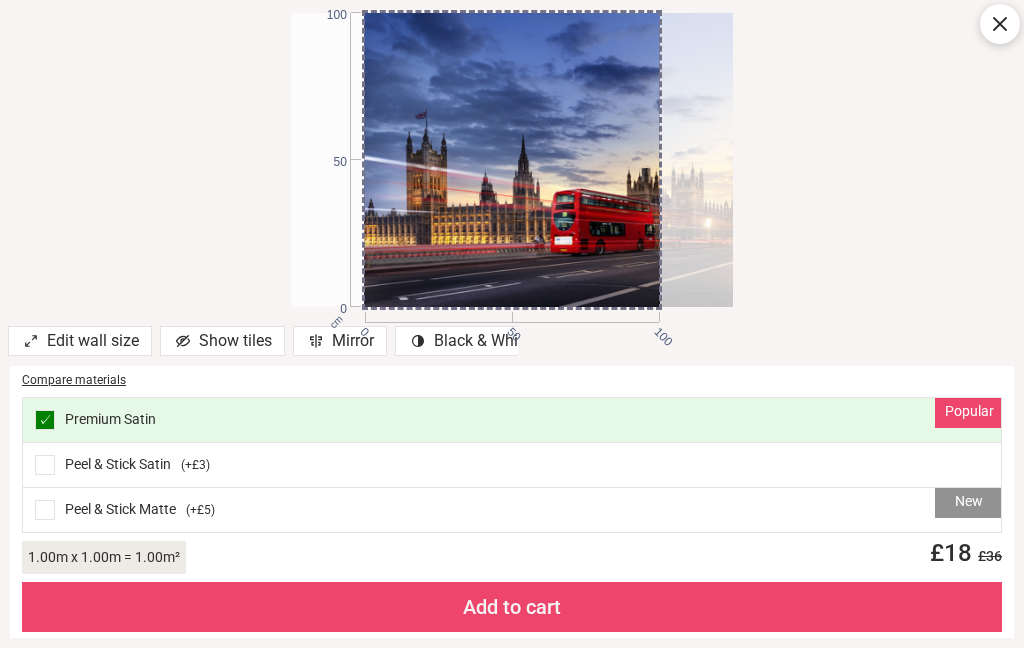 click at bounding box center (584, 160) 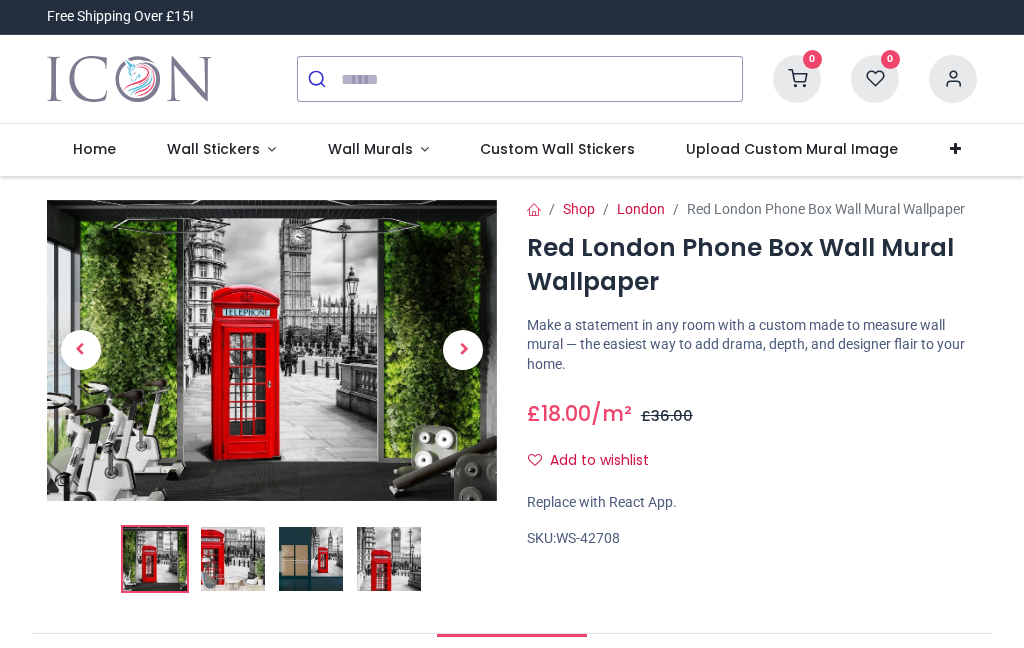 scroll, scrollTop: 0, scrollLeft: 0, axis: both 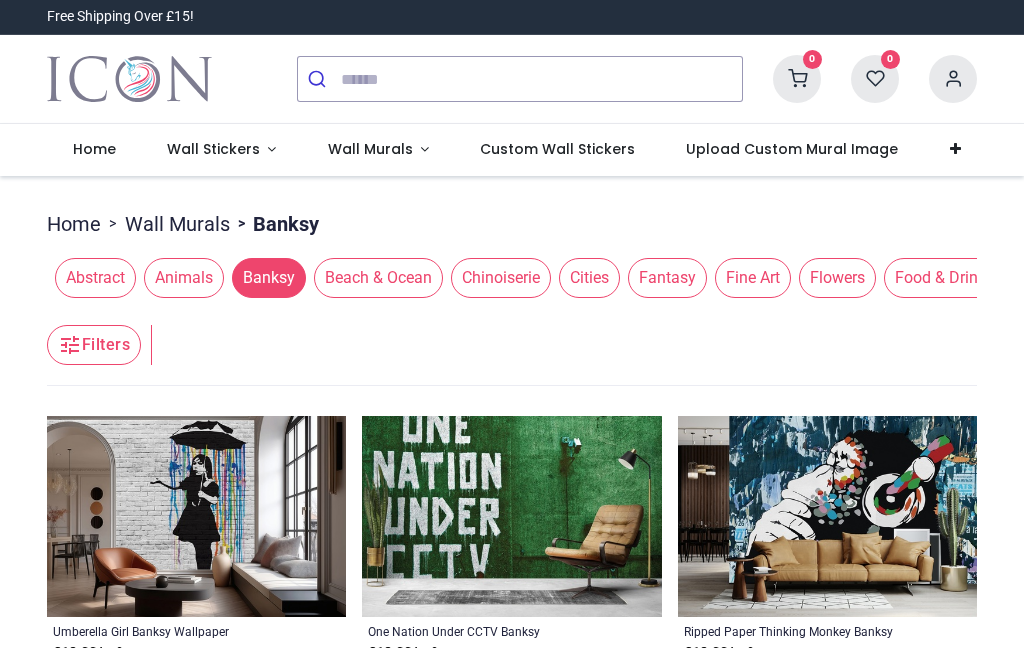 click on "Fantasy" at bounding box center [667, 278] 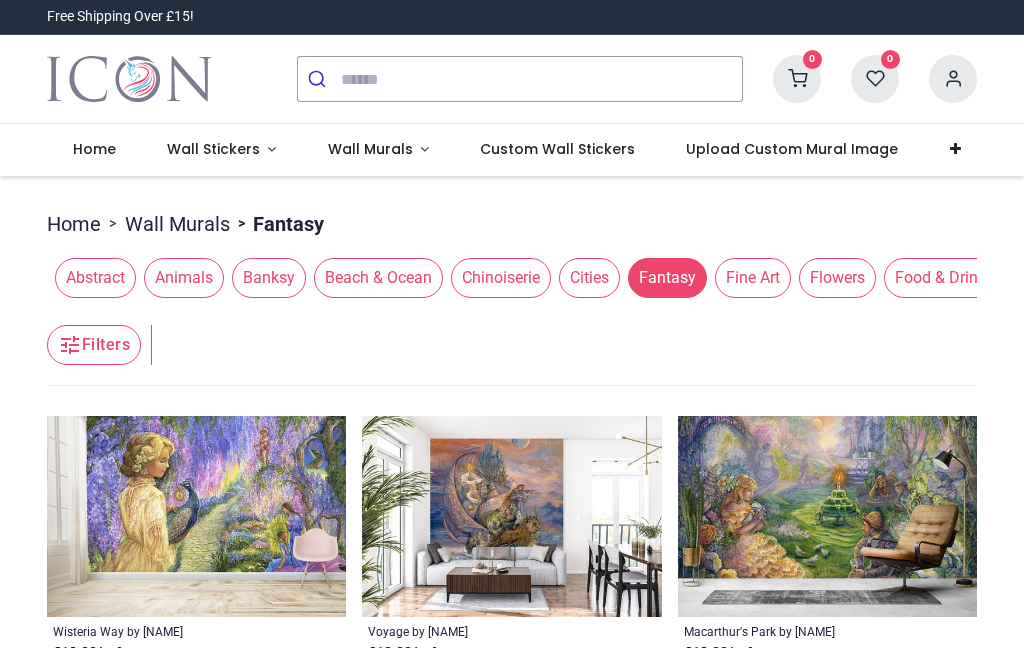 click on "Fine Art" at bounding box center [753, 278] 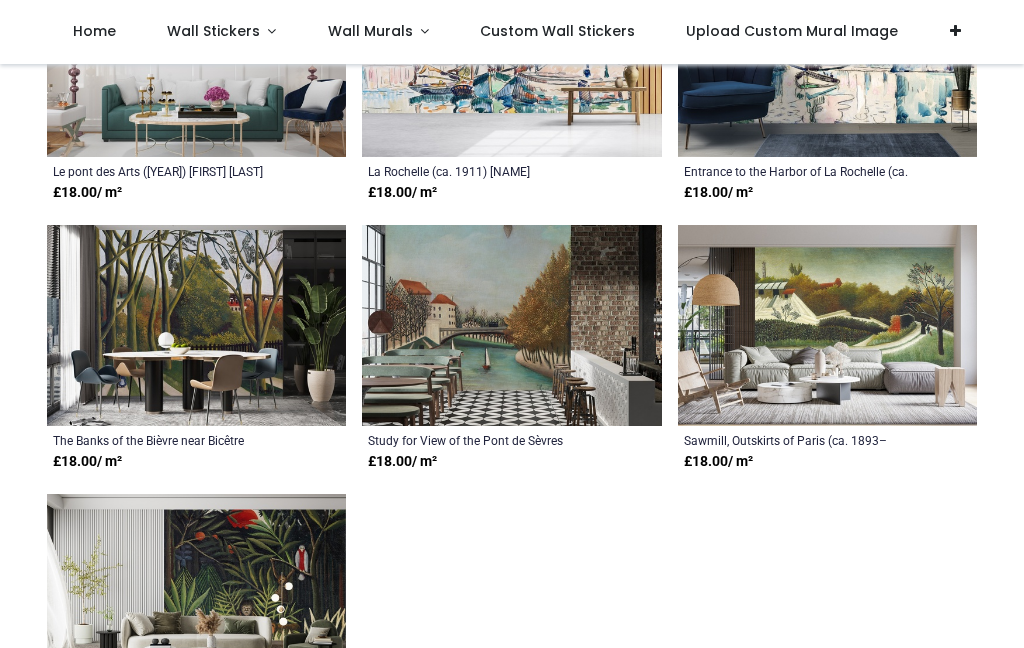 scroll, scrollTop: 2229, scrollLeft: 0, axis: vertical 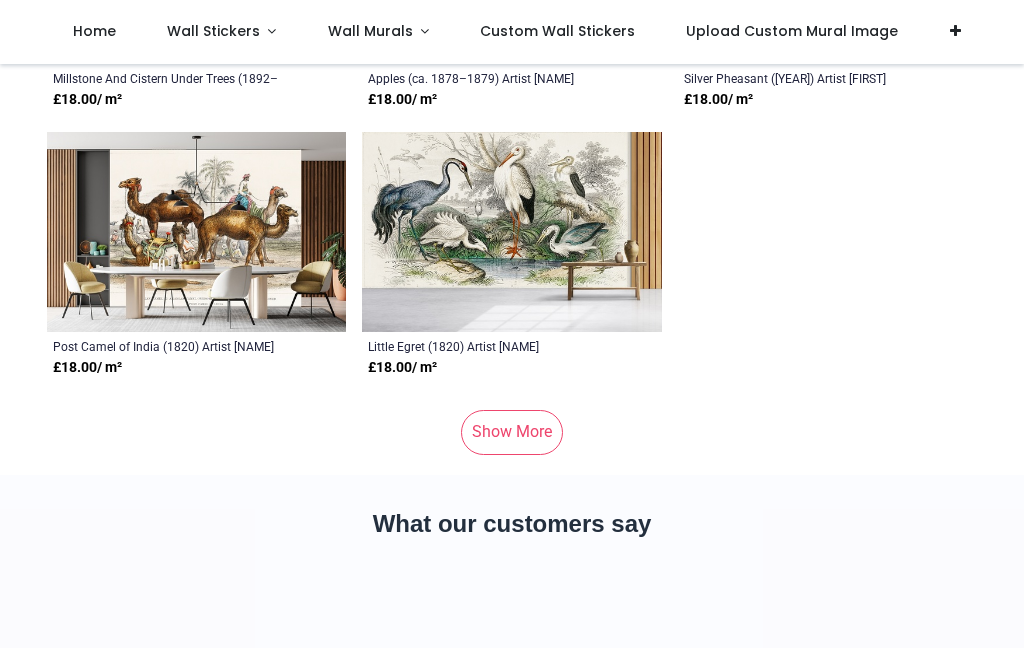 click on "Show More" at bounding box center (512, 432) 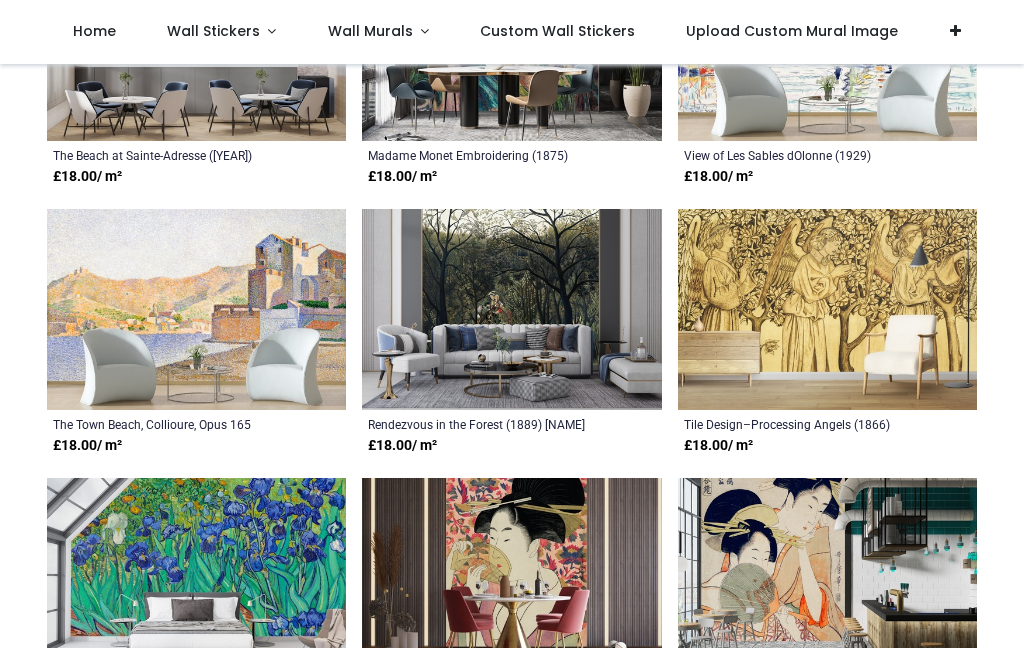scroll, scrollTop: 14597, scrollLeft: 0, axis: vertical 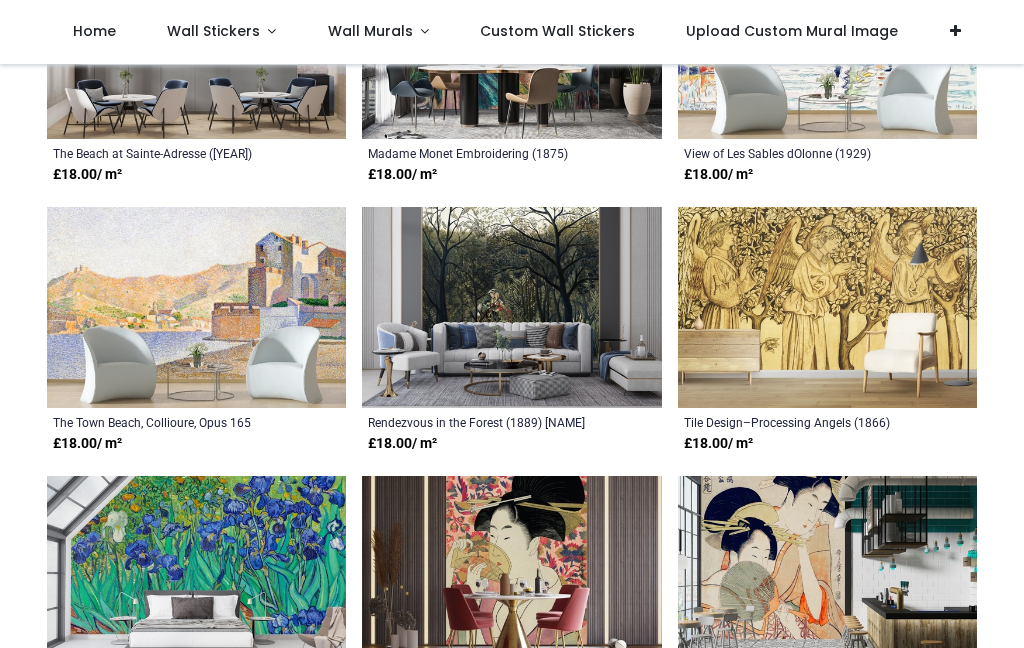 click at bounding box center [511, 307] 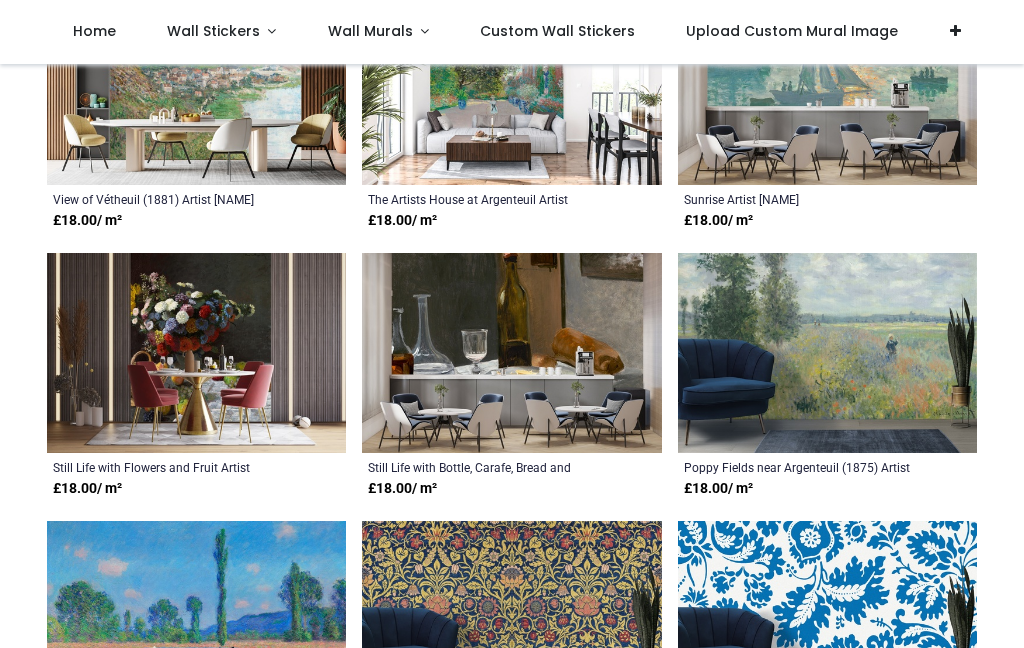 scroll, scrollTop: 16433, scrollLeft: 0, axis: vertical 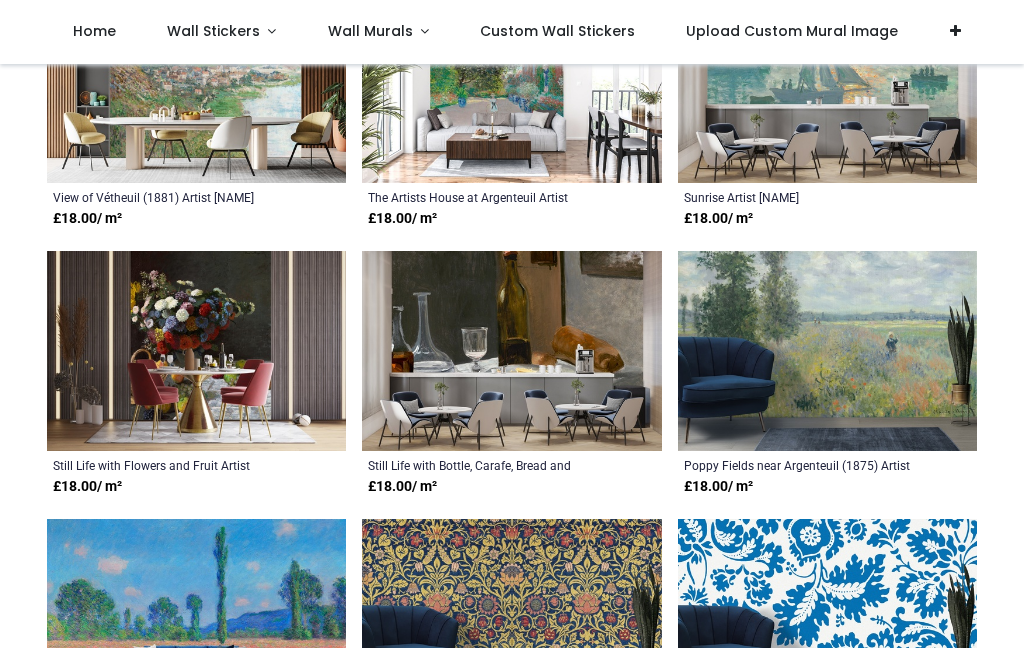 click at bounding box center (511, 351) 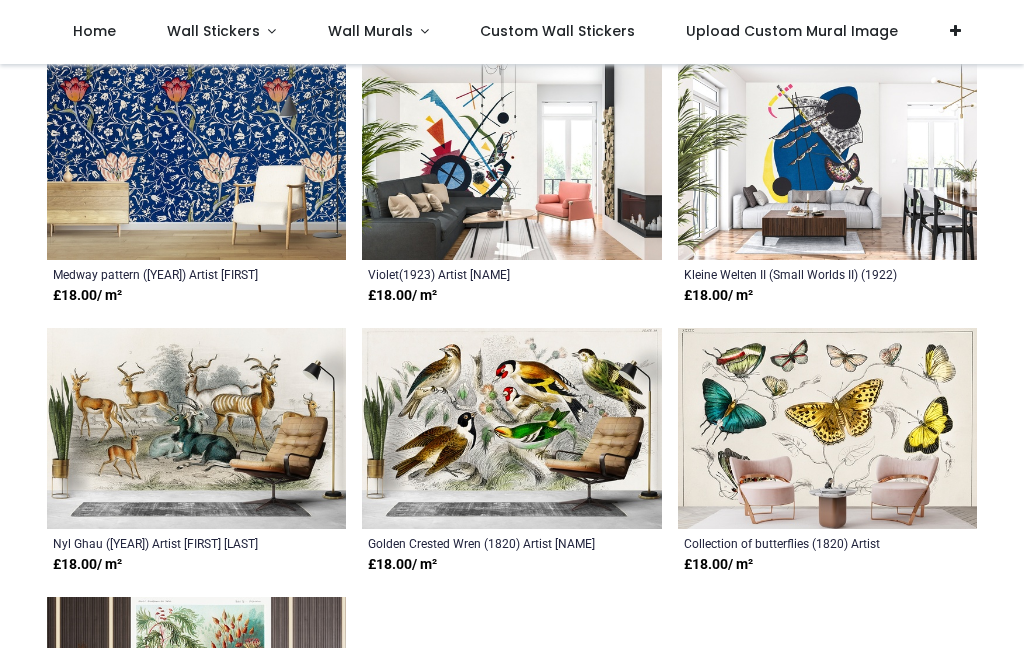 scroll, scrollTop: 17169, scrollLeft: 0, axis: vertical 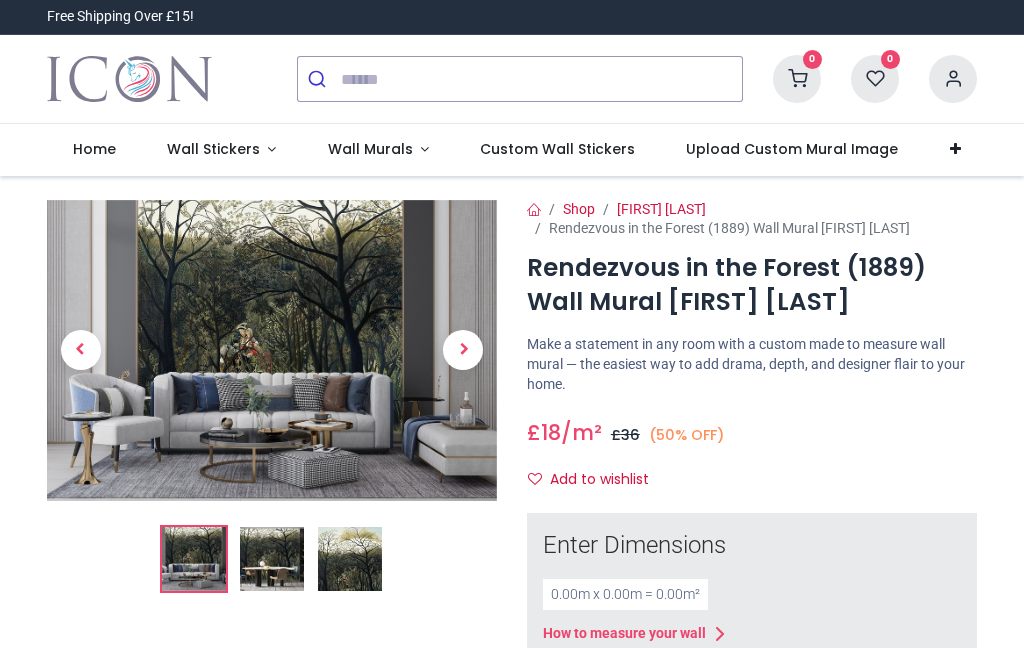 click at bounding box center (350, 559) 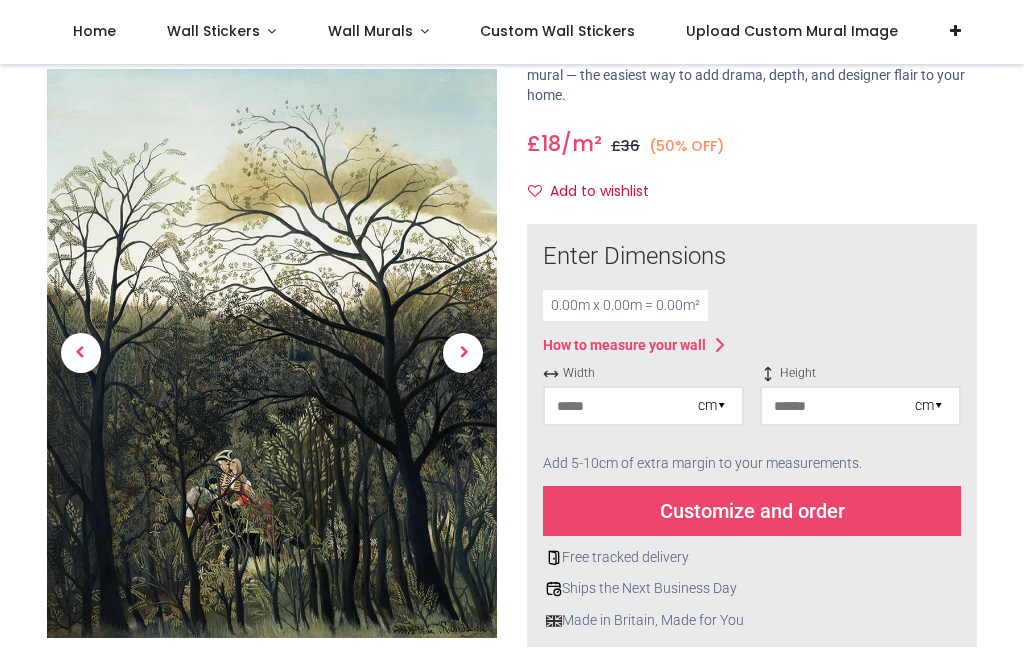 scroll, scrollTop: 177, scrollLeft: 0, axis: vertical 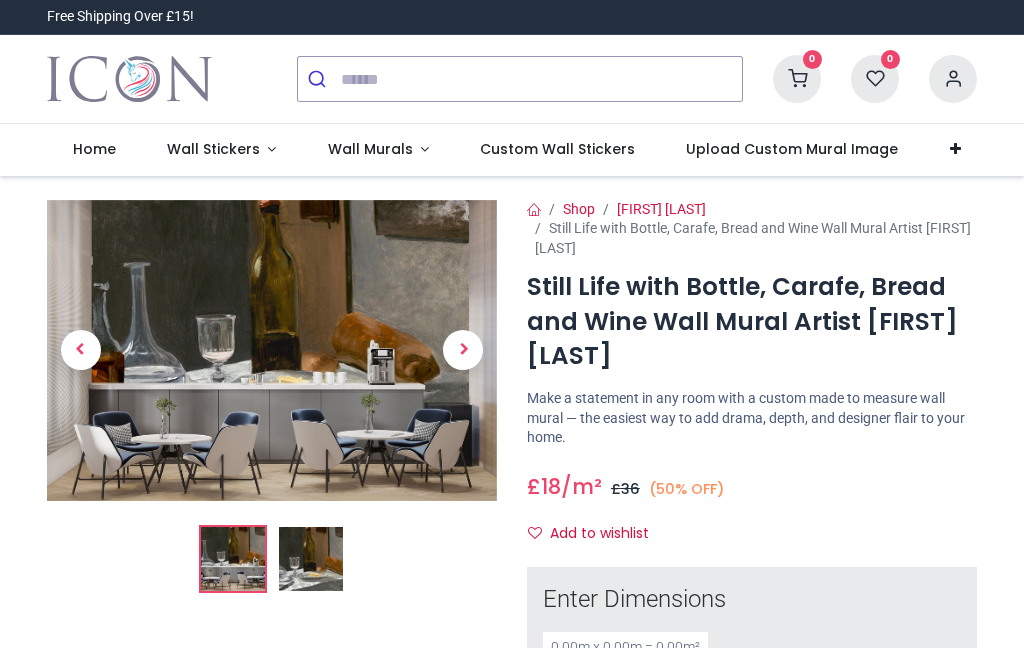 click at bounding box center [311, 559] 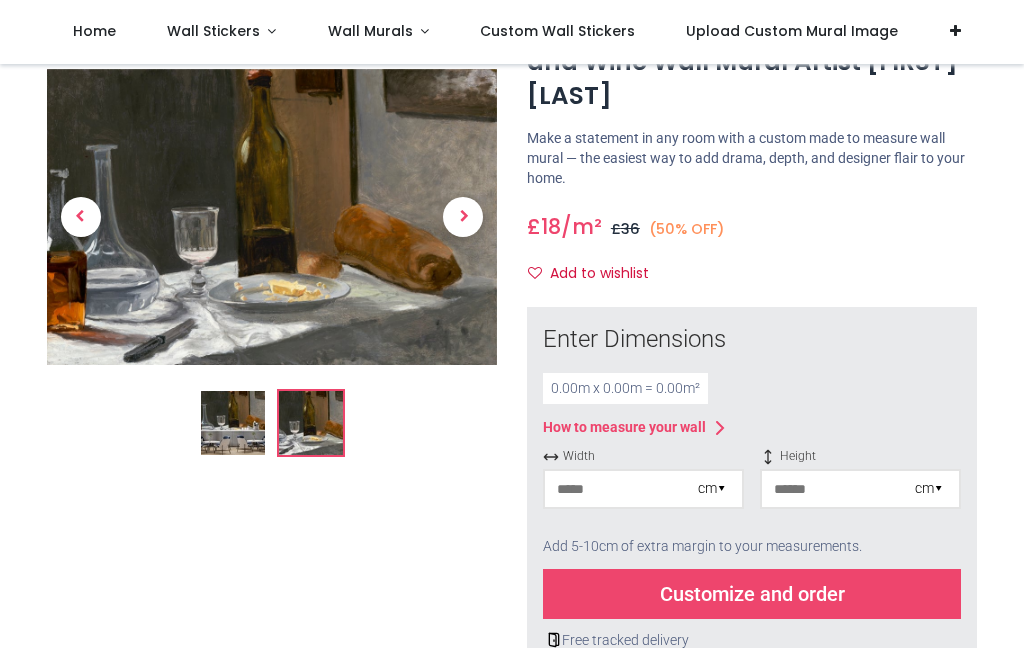 scroll, scrollTop: 155, scrollLeft: 0, axis: vertical 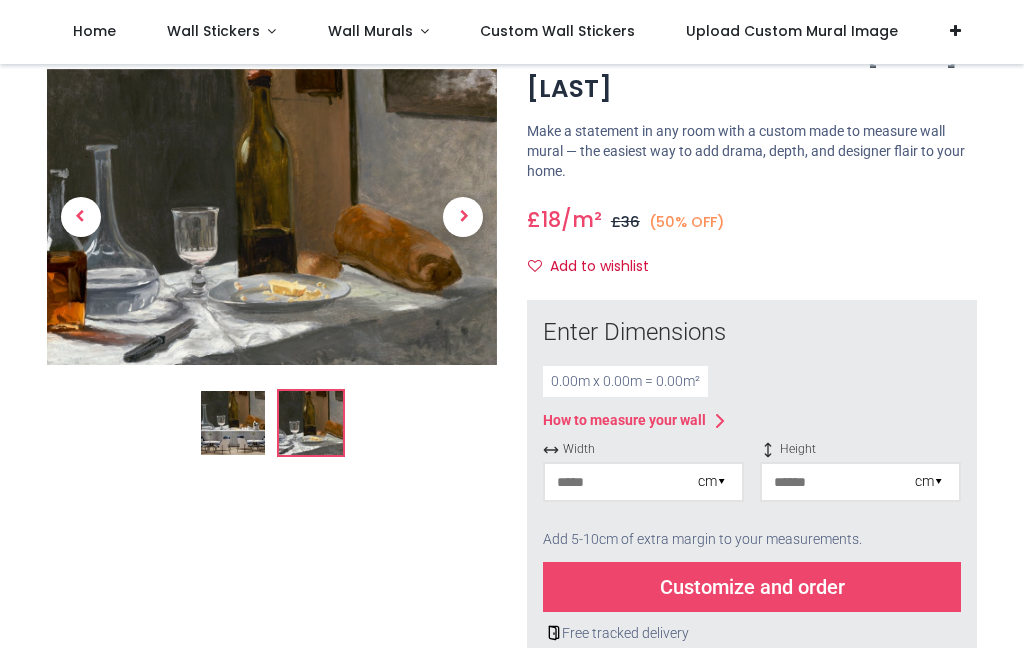 click at bounding box center [621, 482] 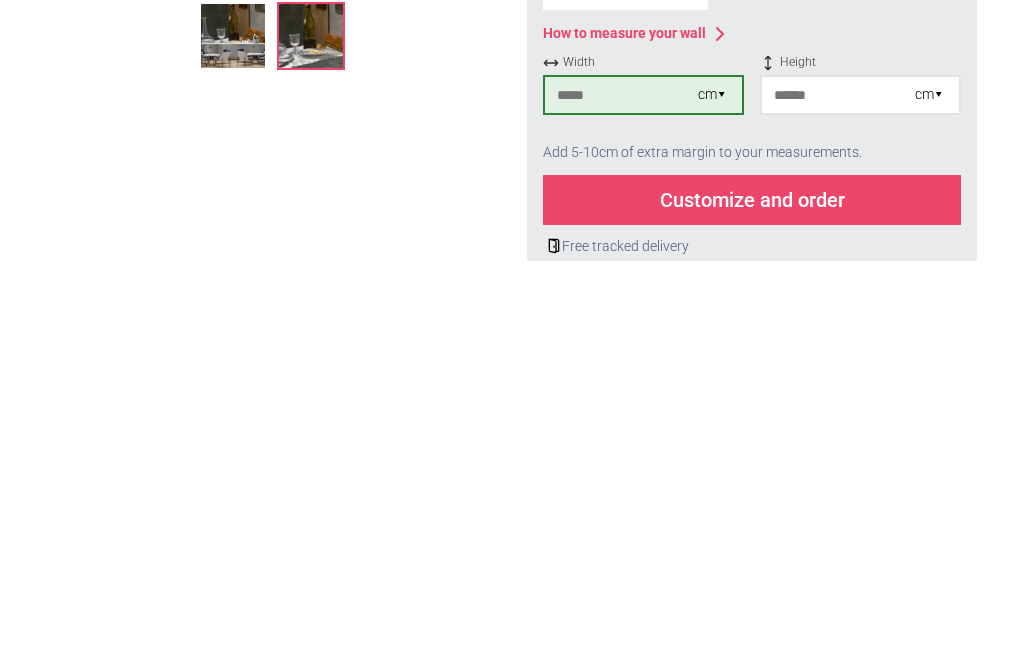 type on "***" 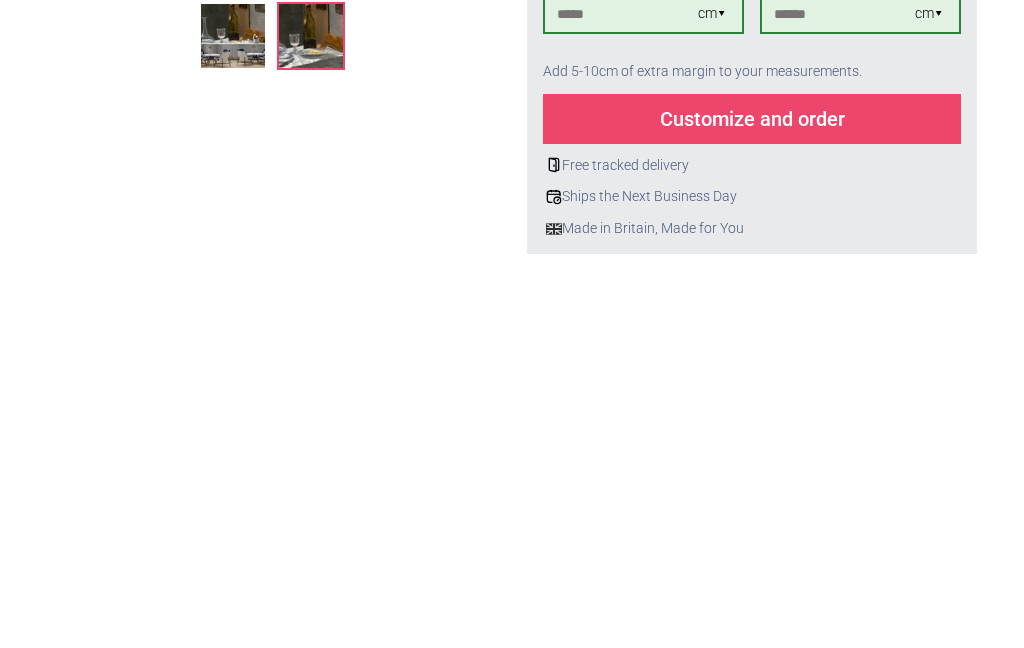 scroll, scrollTop: 236, scrollLeft: 0, axis: vertical 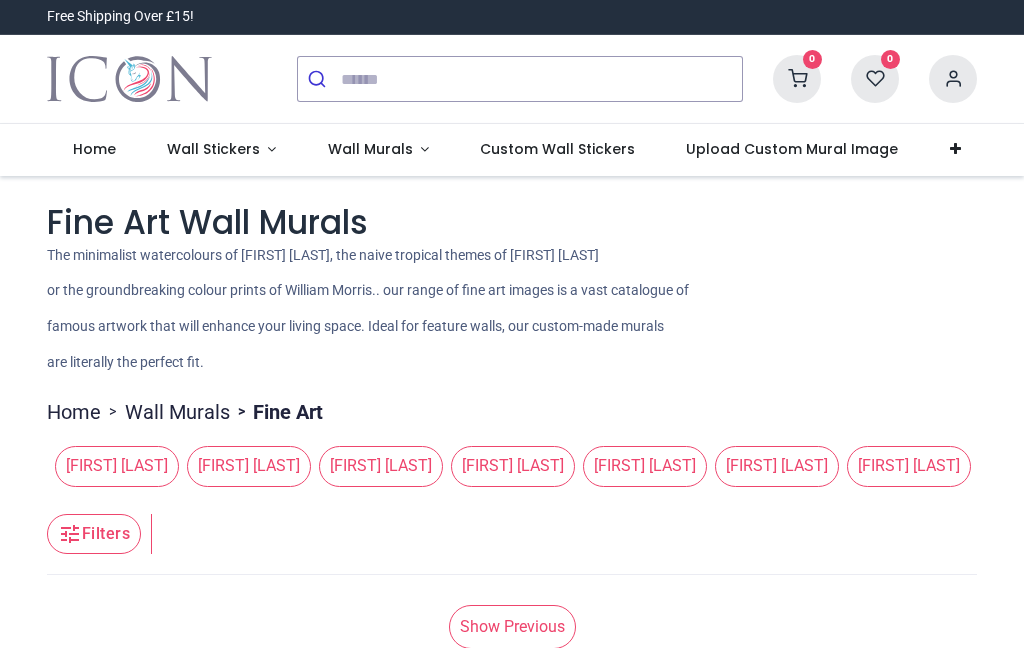 click on "Wall Murals" at bounding box center [372, 149] 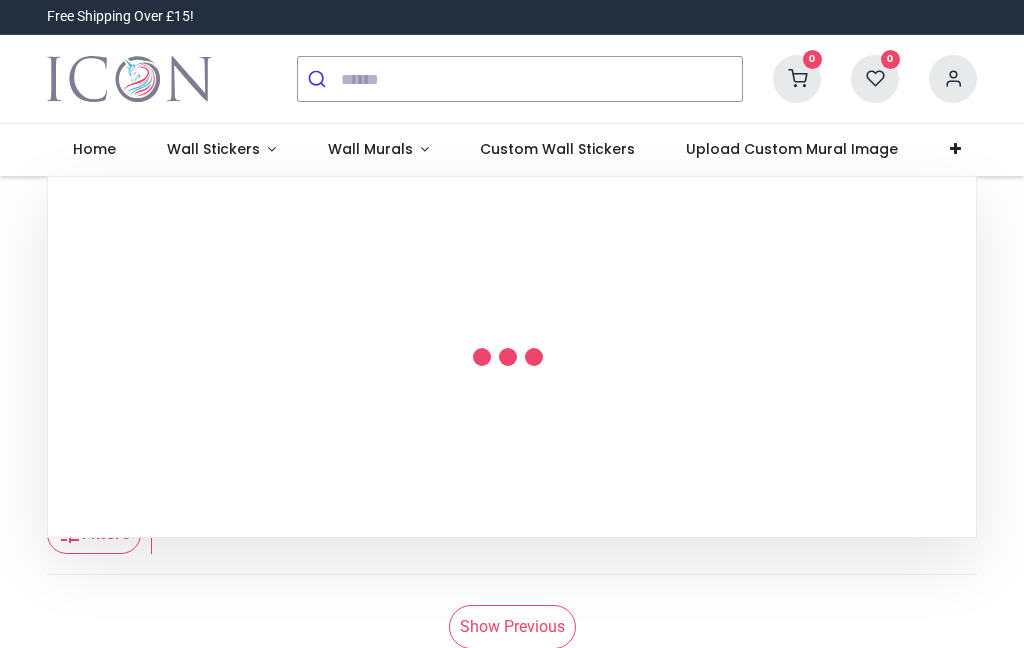scroll, scrollTop: 0, scrollLeft: 0, axis: both 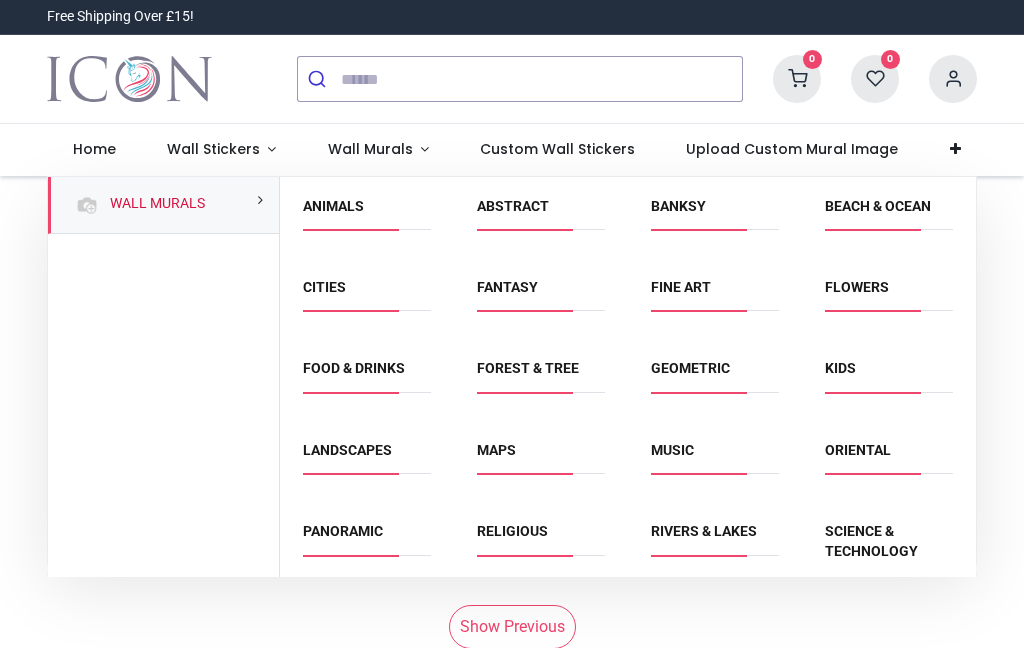 click on "Forest & Tree" at bounding box center [528, 368] 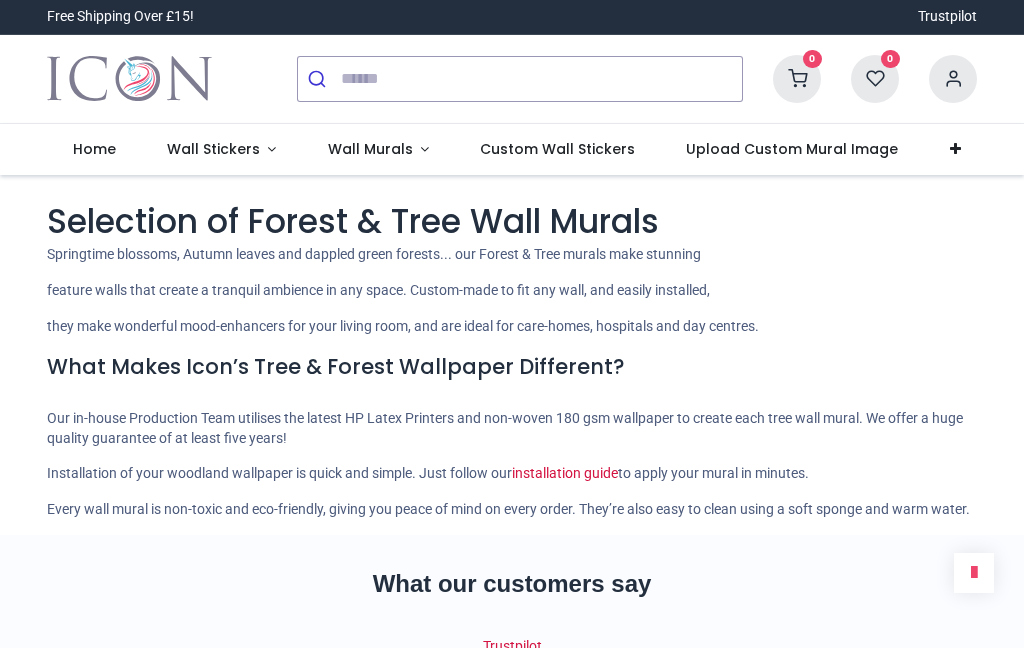 scroll, scrollTop: 0, scrollLeft: 0, axis: both 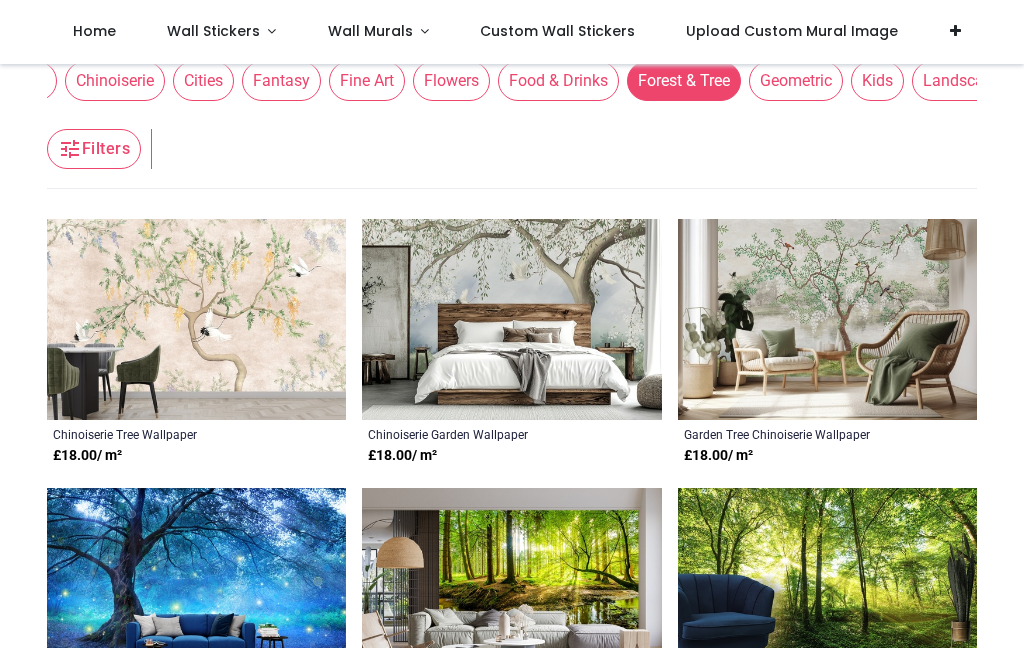 click on "Geometric" at bounding box center [796, 81] 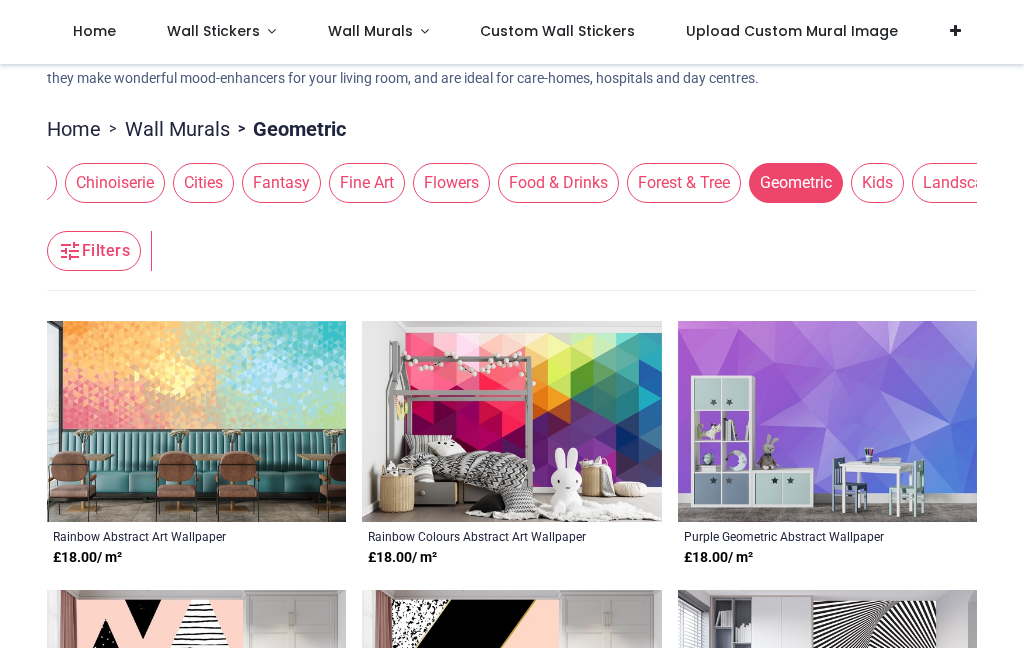 scroll, scrollTop: 135, scrollLeft: 0, axis: vertical 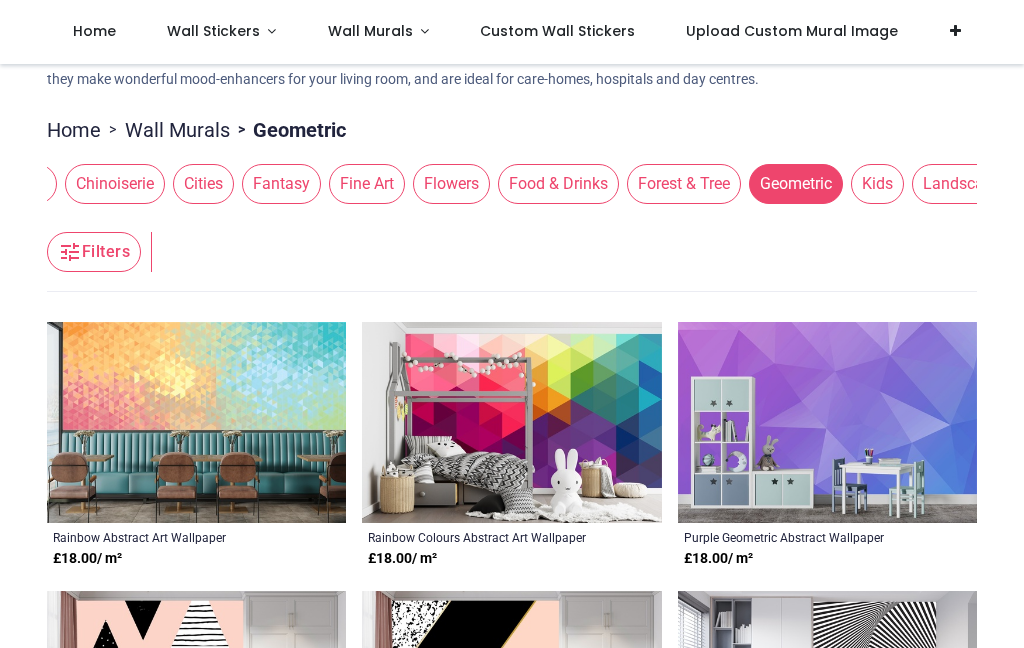 click on "Landscapes" at bounding box center [966, 184] 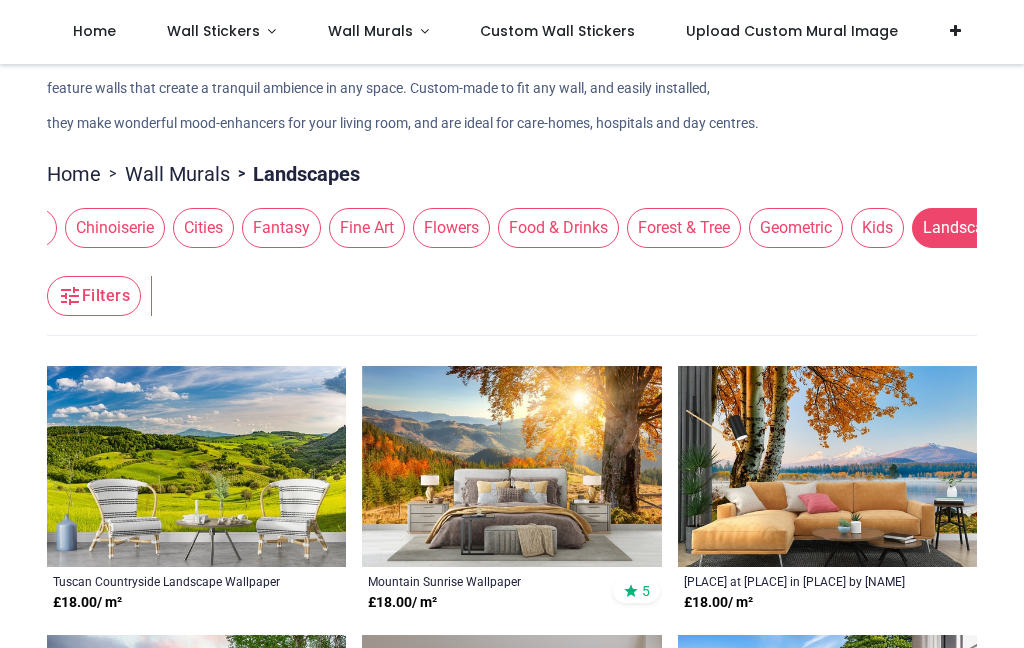 scroll, scrollTop: 85, scrollLeft: 0, axis: vertical 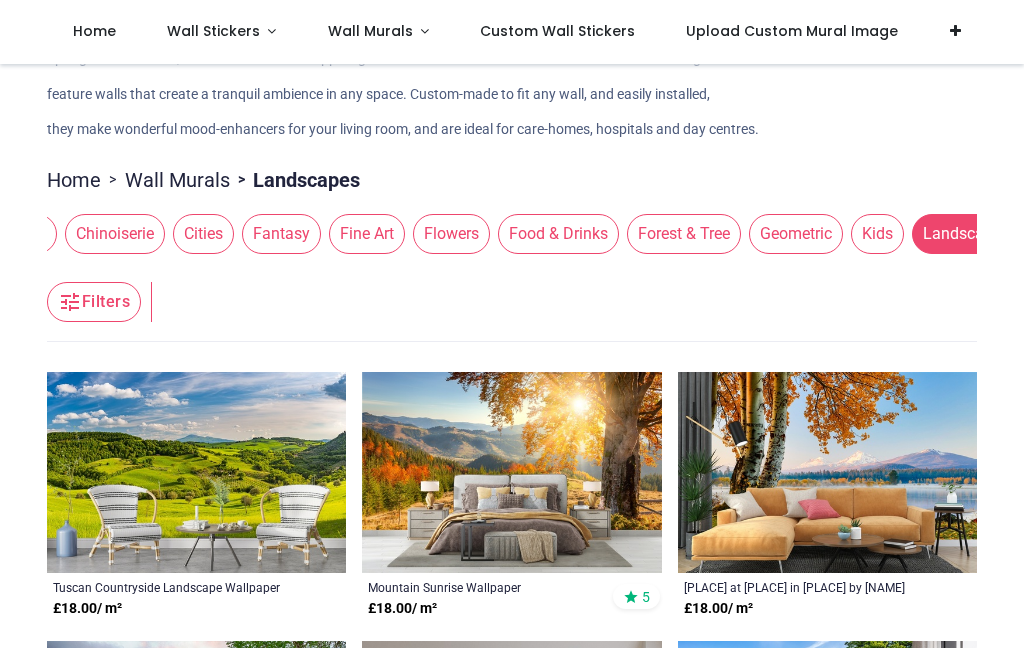 click on "Maps" at bounding box center [1059, 234] 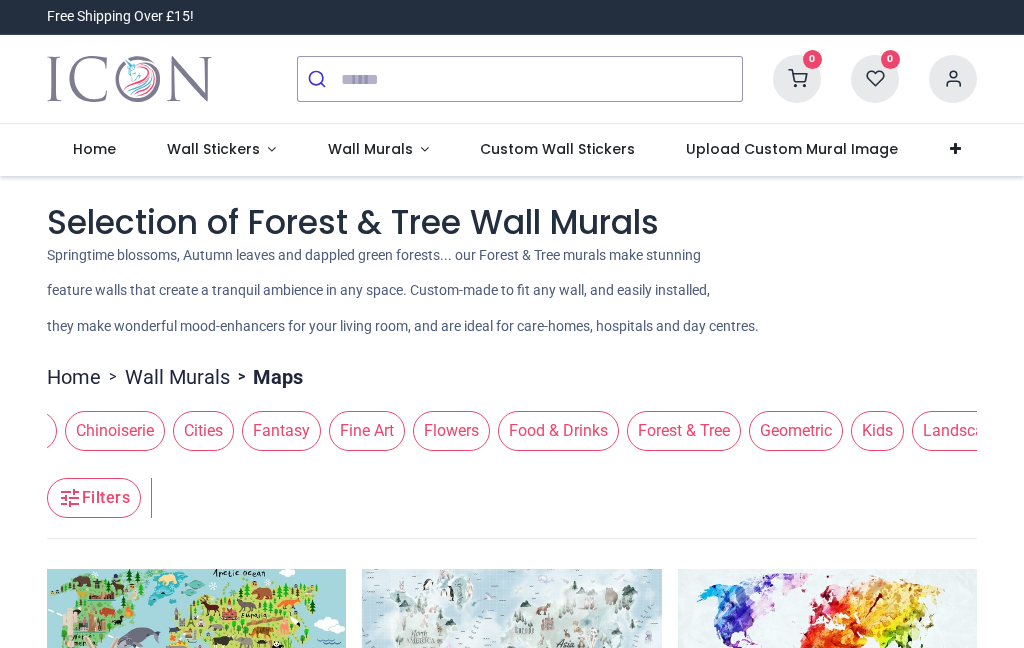 scroll, scrollTop: 0, scrollLeft: 0, axis: both 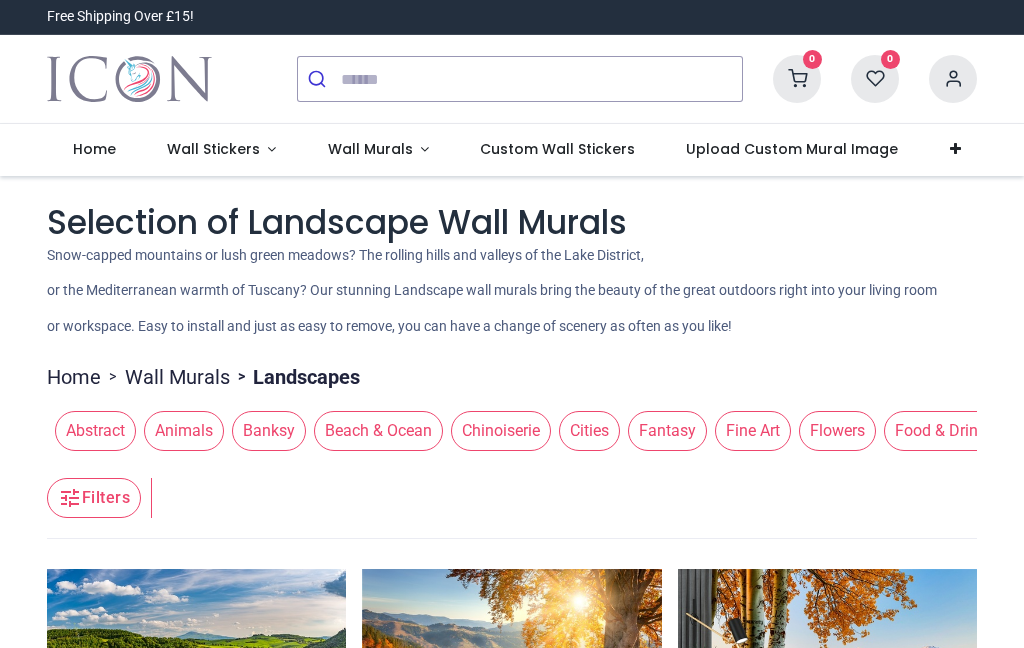 click on "Wall Murals" at bounding box center [378, 150] 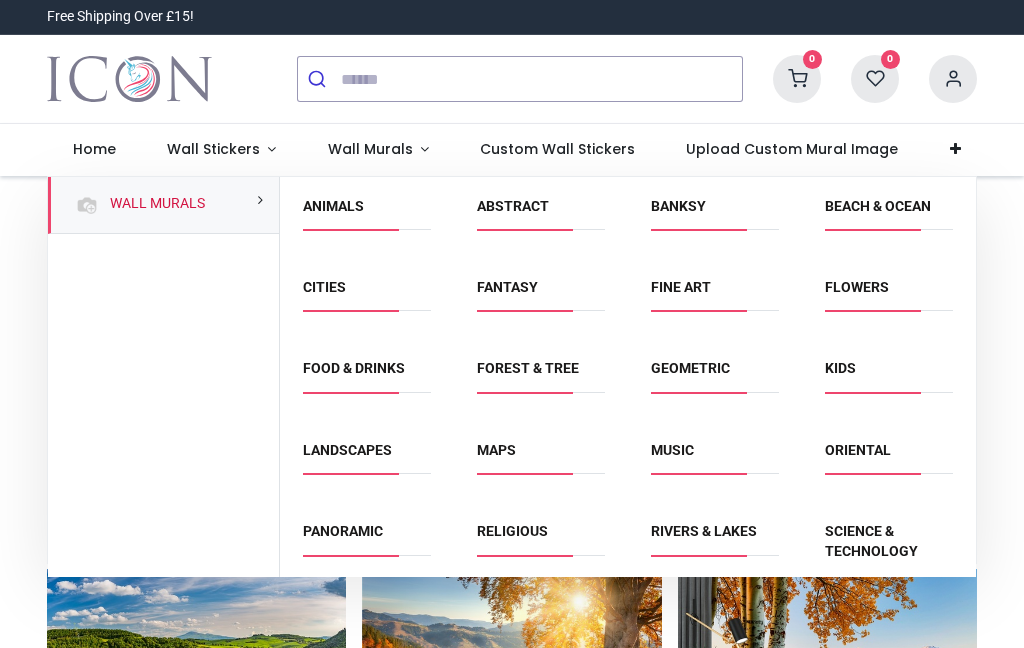click on "Science & Technology" at bounding box center (871, 541) 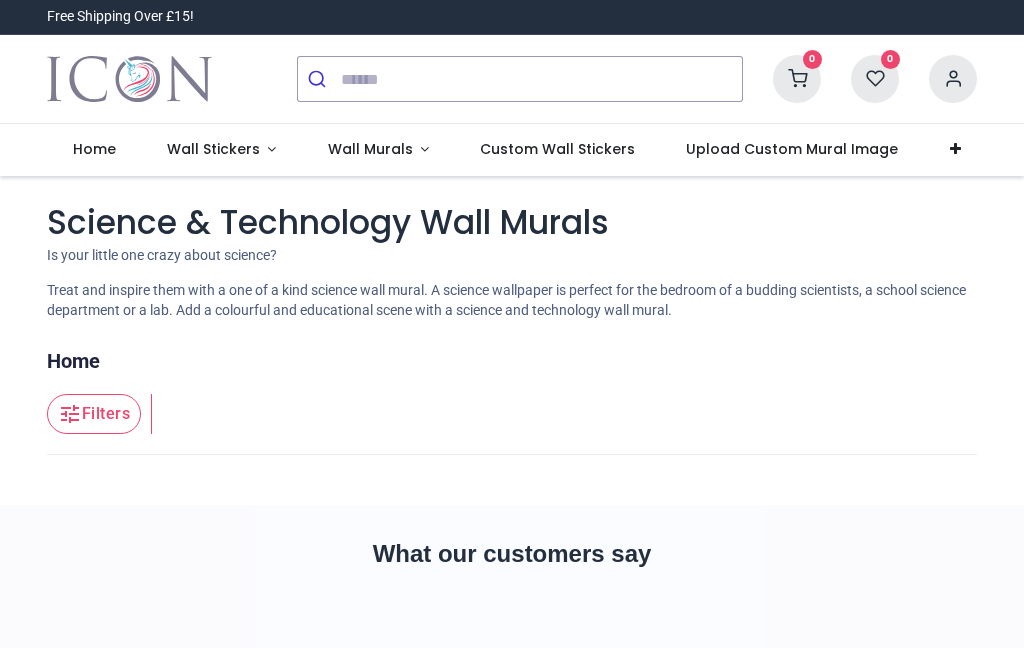 scroll, scrollTop: 0, scrollLeft: 0, axis: both 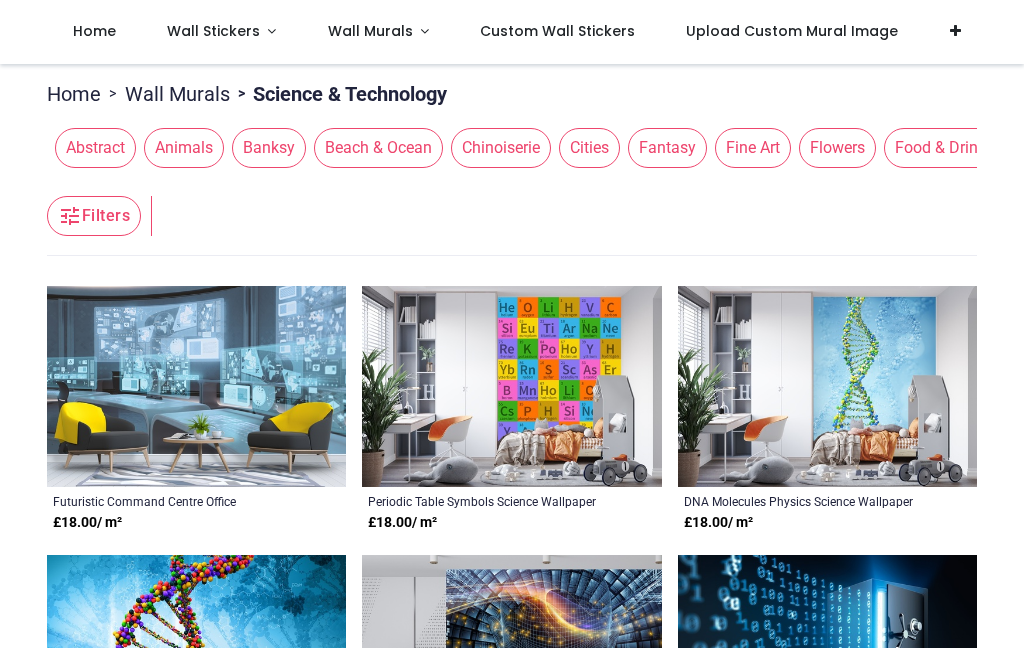 click on "Food & Drinks" at bounding box center [944, 148] 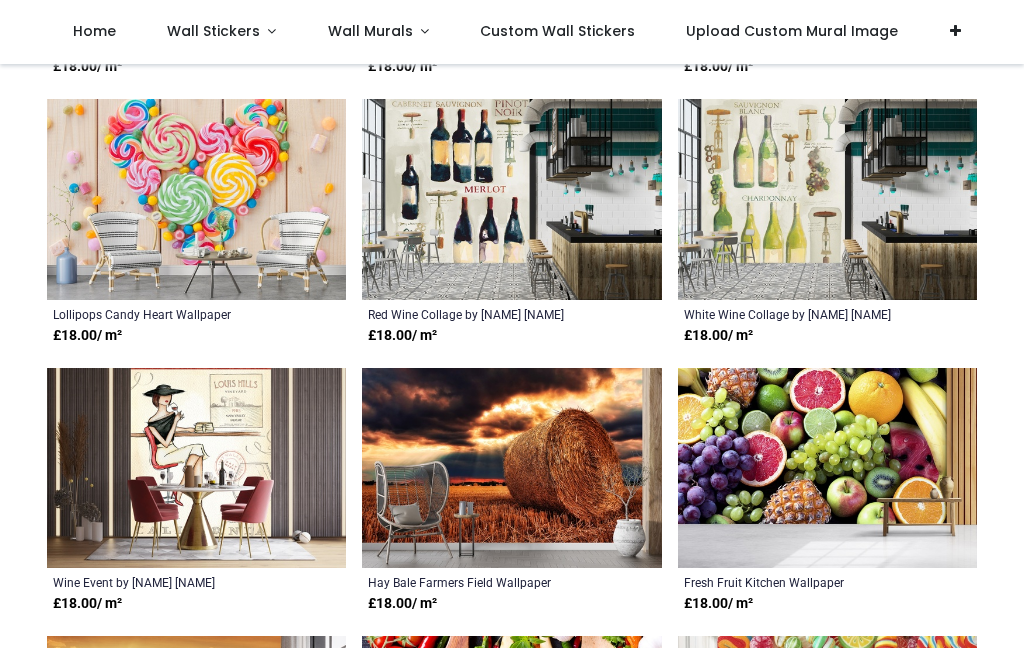 scroll, scrollTop: 1955, scrollLeft: 0, axis: vertical 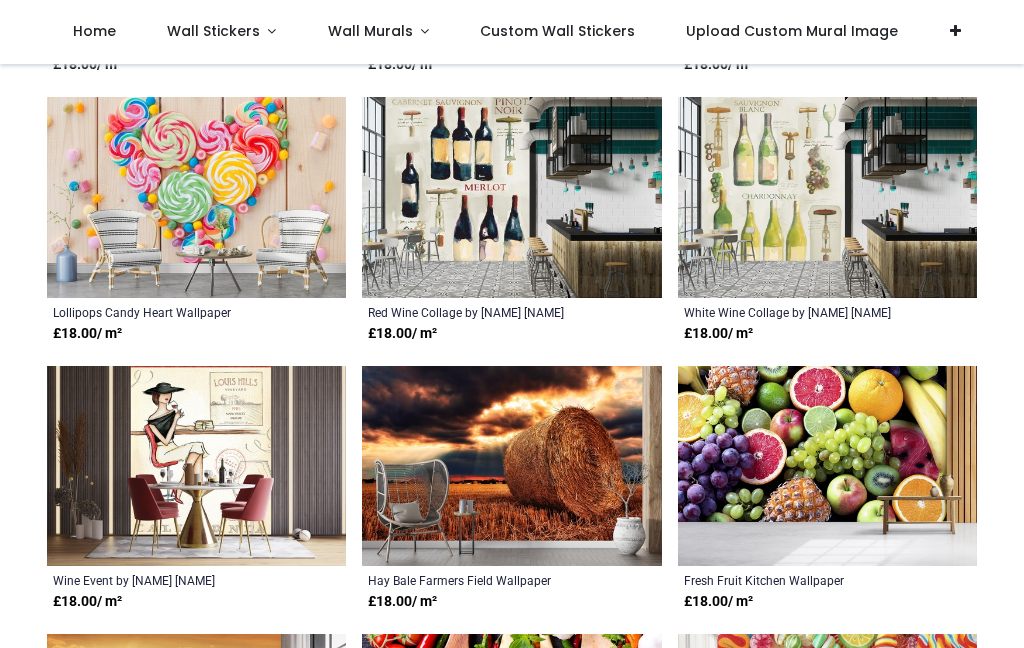 click at bounding box center [827, 197] 